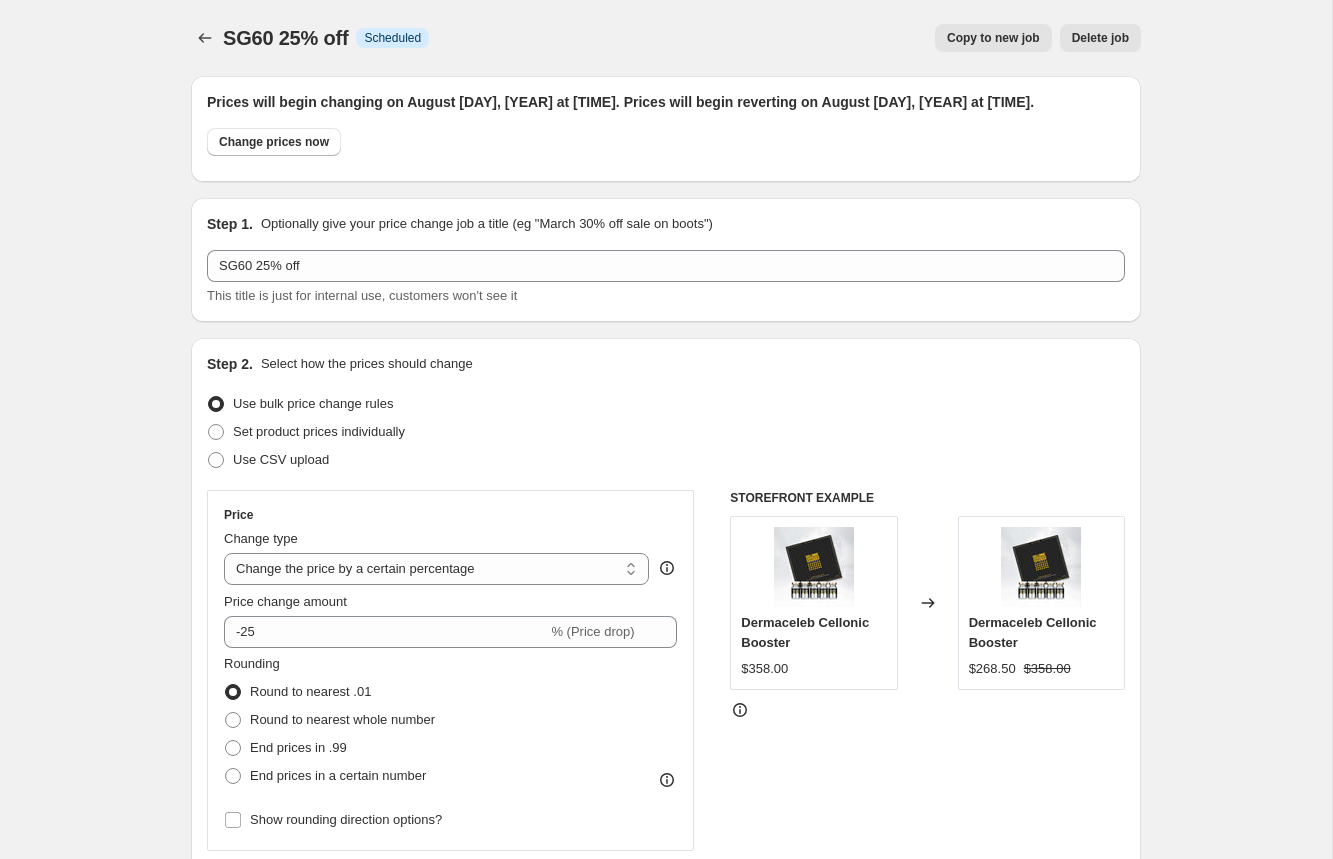 select on "percentage" 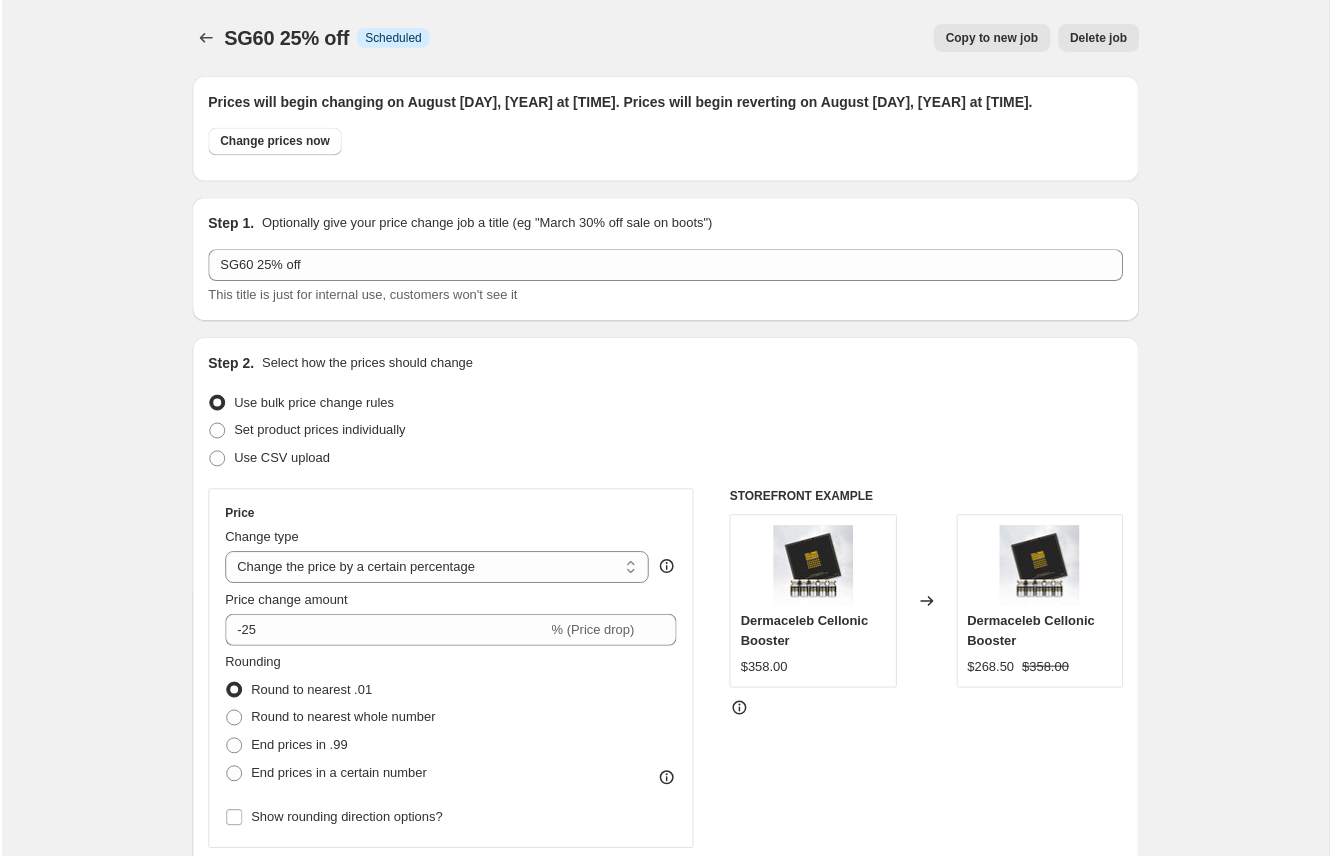 scroll, scrollTop: 1086, scrollLeft: 0, axis: vertical 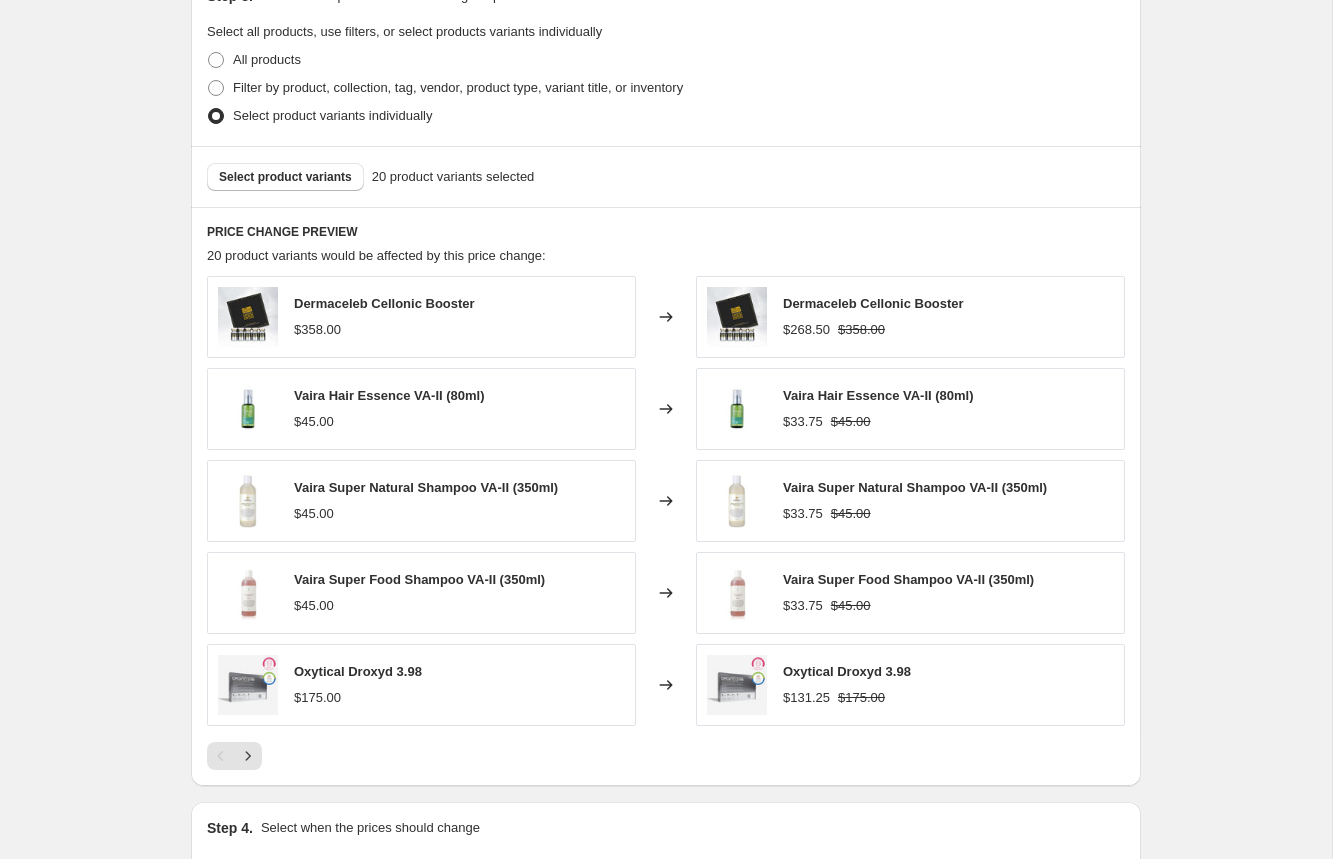 click on "Vaira Hair Essence VA-II (80ml) $33.75 $45.00" at bounding box center [878, 409] 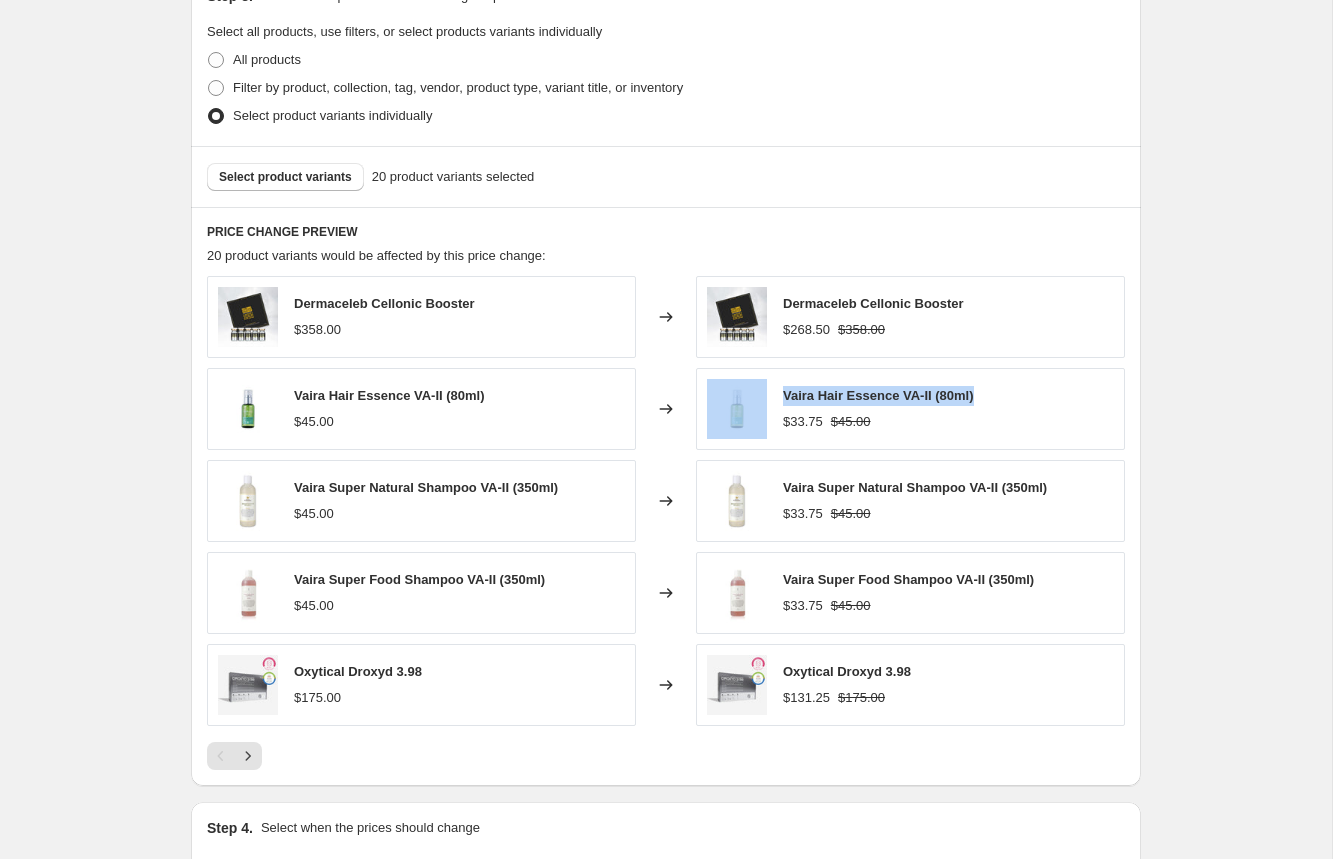drag, startPoint x: 990, startPoint y: 396, endPoint x: 796, endPoint y: 760, distance: 412.4706 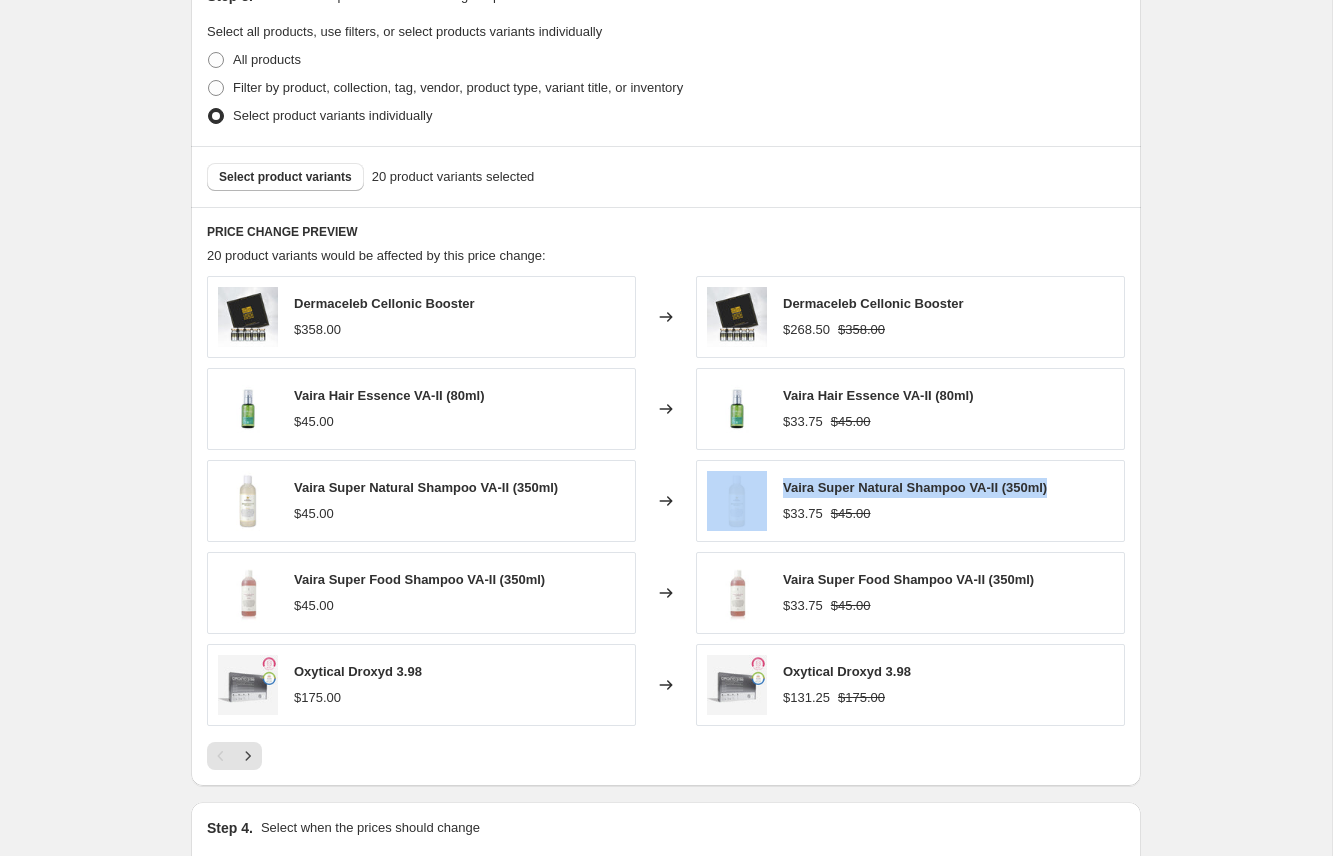 drag, startPoint x: 1075, startPoint y: 489, endPoint x: 771, endPoint y: 478, distance: 304.19894 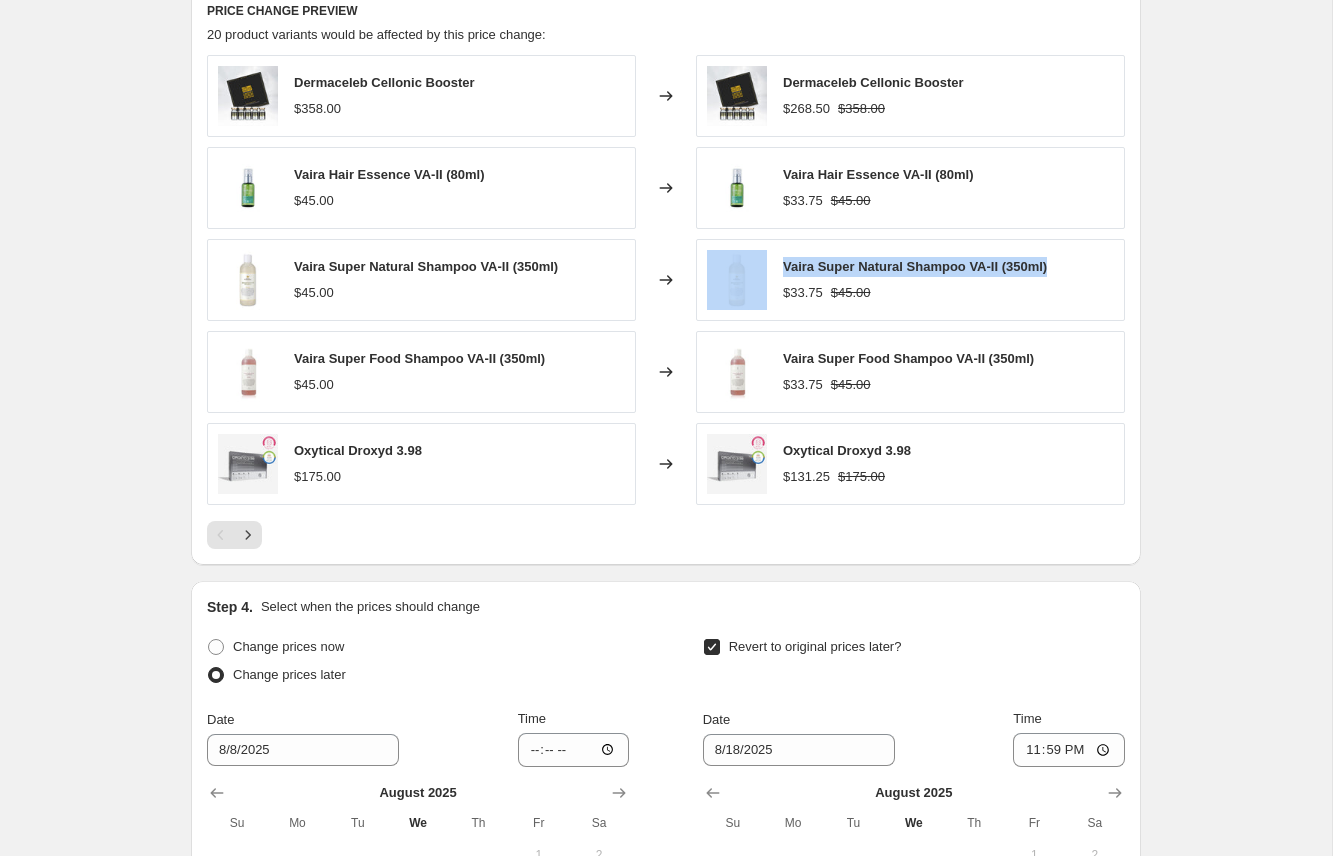scroll, scrollTop: 1329, scrollLeft: 0, axis: vertical 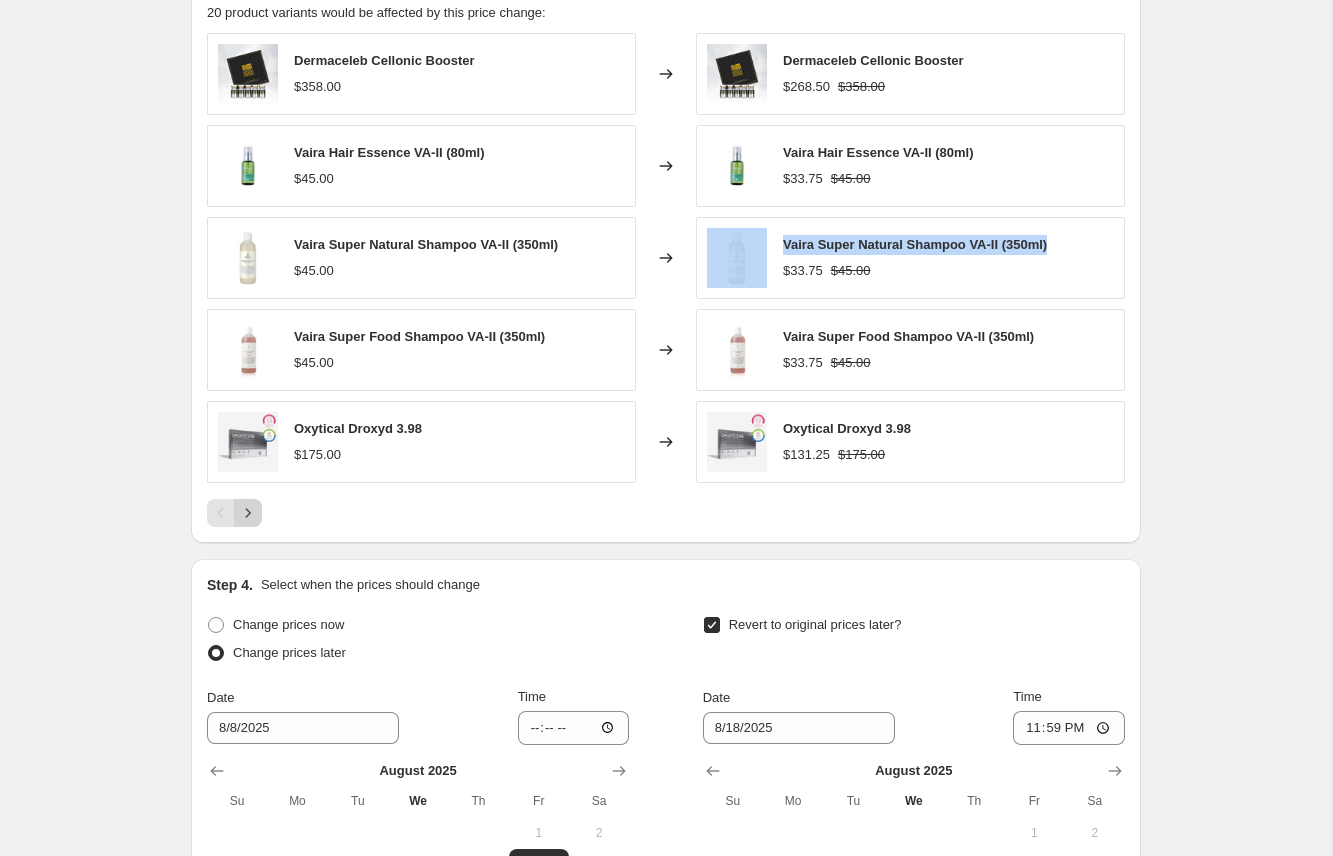 click at bounding box center [248, 513] 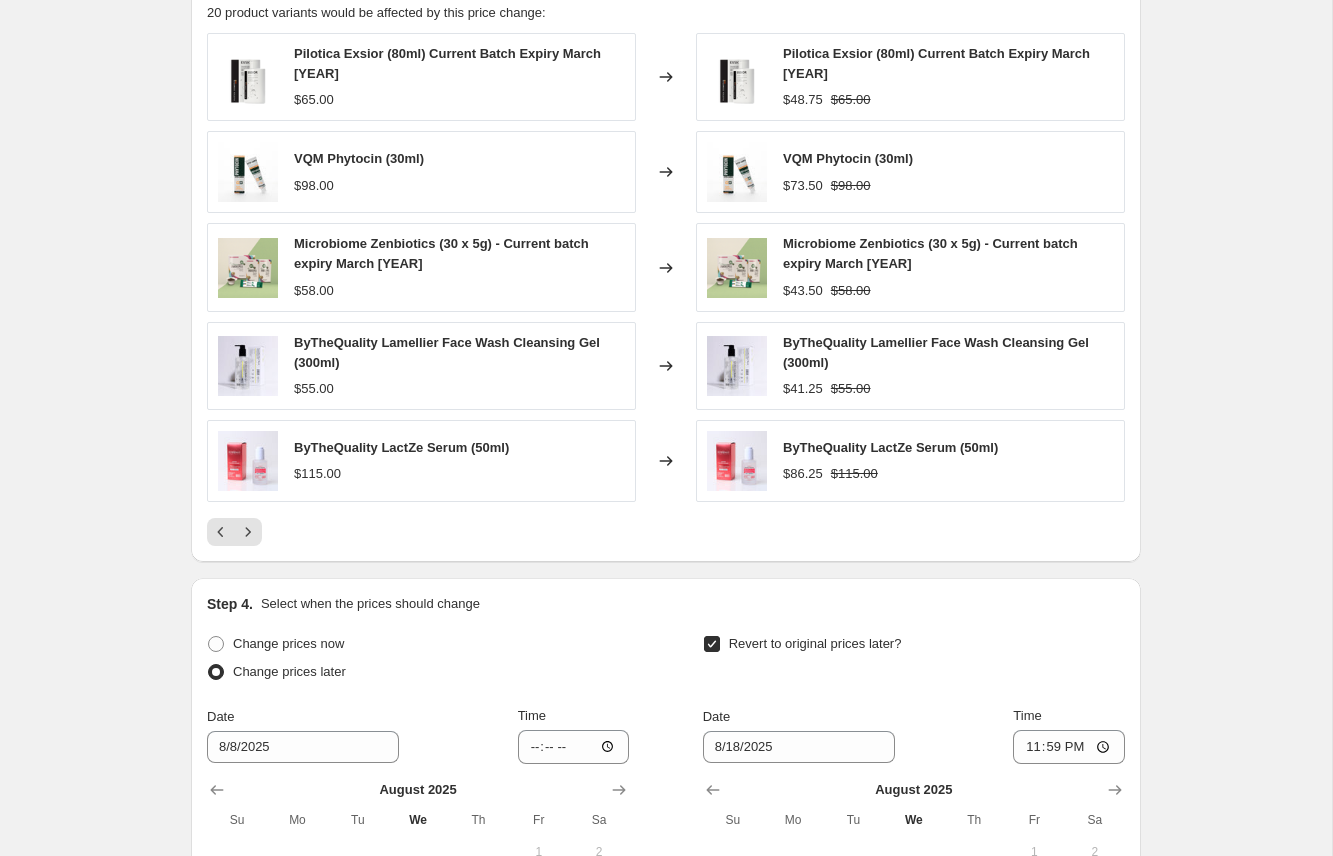 click on "PRICE CHANGE PREVIEW 20 product variants would be affected by this price change: Pilotica Exsior (80ml) Current Batch Expiry March [YEAR] Changed to Pilotica Exsior (80ml) Current Batch Expiry March [YEAR] Microbiome Zenbiotics (30 x 5g) - Current batch expiry March [YEAR] Changed to Microbiome Zenbiotics (30 x 5g) - Current batch expiry March [YEAR] ByTheQuality Lamellier Face Wash Cleansing Gel (300ml) Changed to ByTheQuality Lamellier Face Wash Cleansing Gel (300ml) ByTheQuality LactZe Serum (50ml) Changed to ByTheQuality LactZe Serum (50ml) ByTheQuality Sun Stealer Hydrofit Sun Serum (70ml) Changed to ByTheQuality Sun Stealer Hydrofit Sun Serum (70ml) ByTheQuality Sun Detailer 2.0 Stick (20g) Changed to ByTheQuality Sun Detailer 2.0 Stick (20g)" at bounding box center (666, 263) 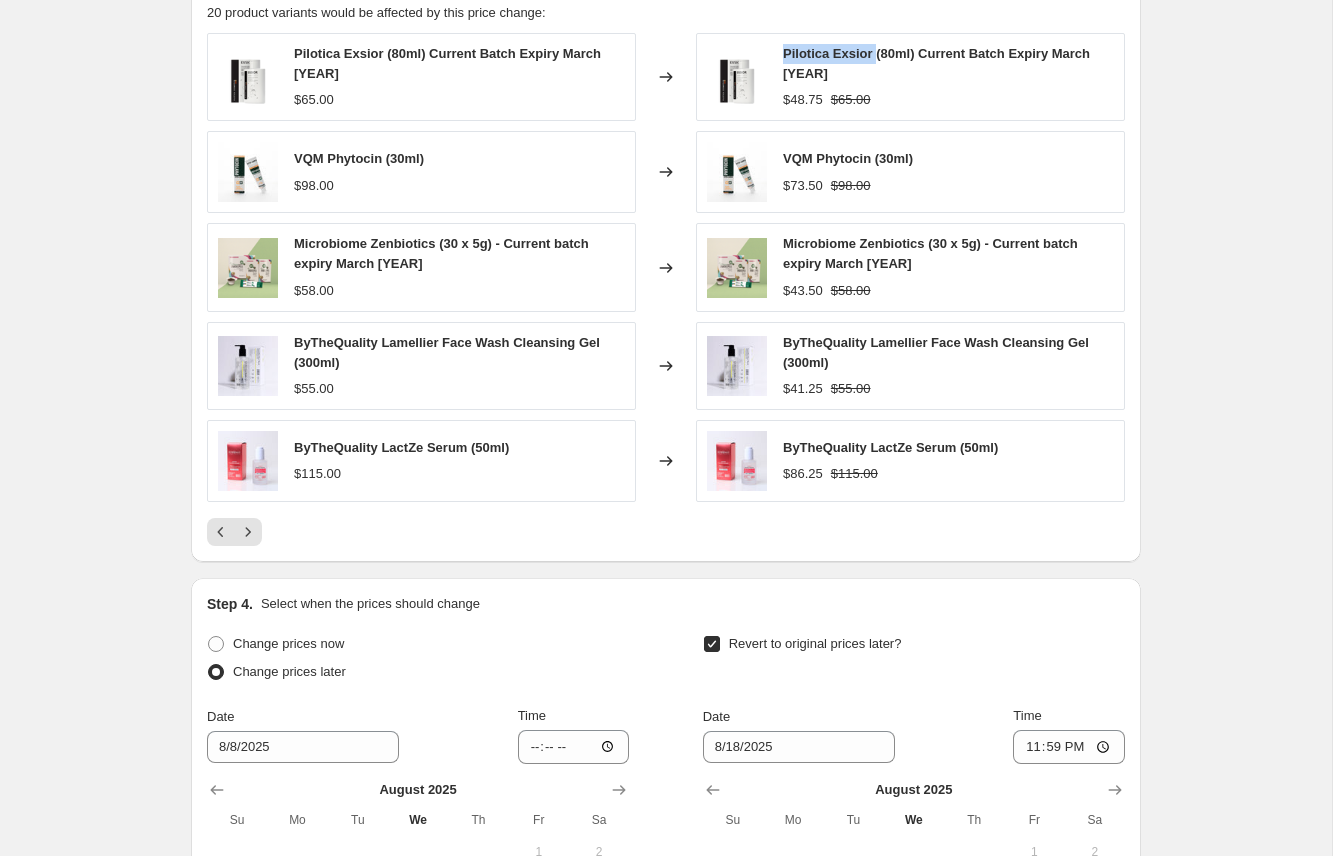 drag, startPoint x: 857, startPoint y: 52, endPoint x: 777, endPoint y: 56, distance: 80.09994 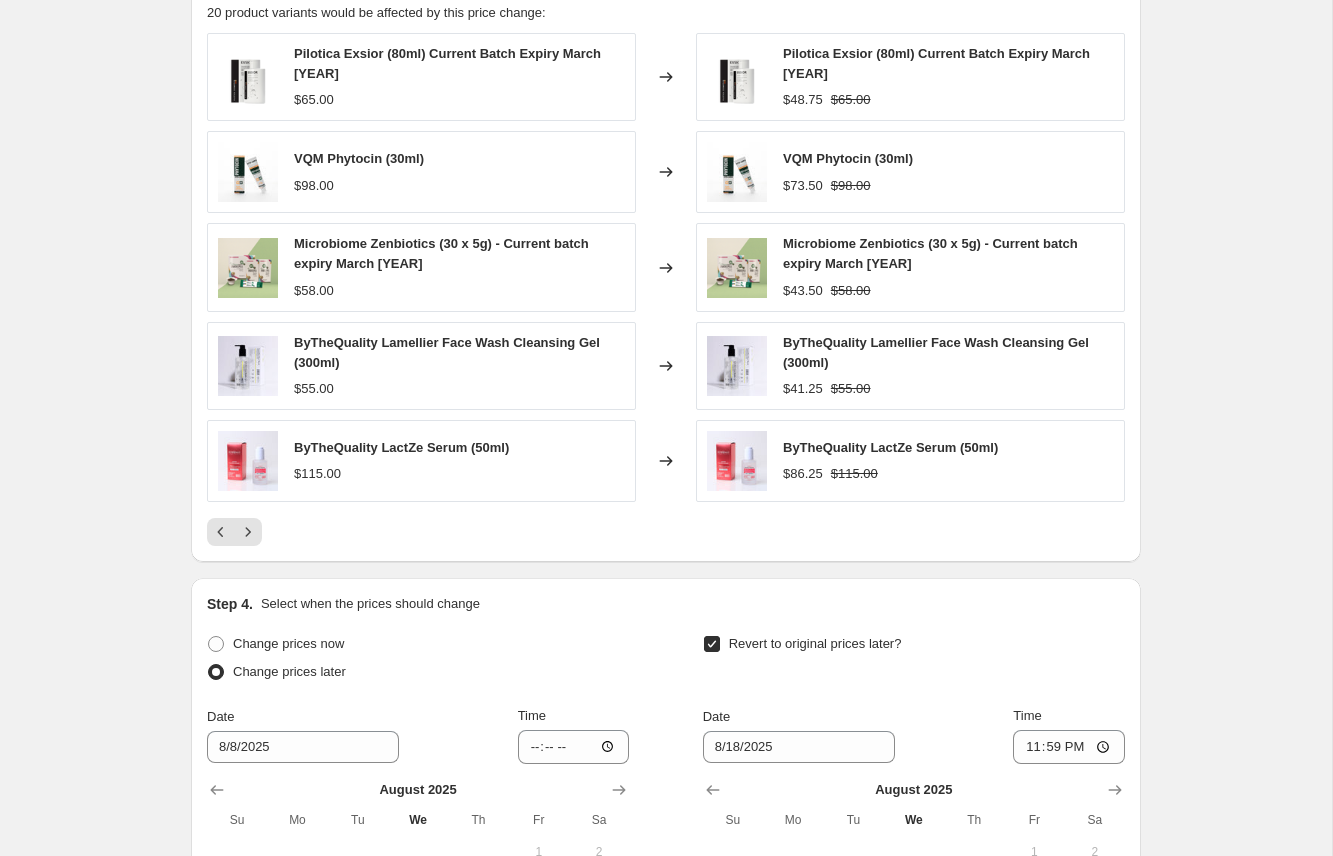click on "Pilotica Exsior (80ml) Current Batch Expiry March [YEAR]" at bounding box center (948, 64) 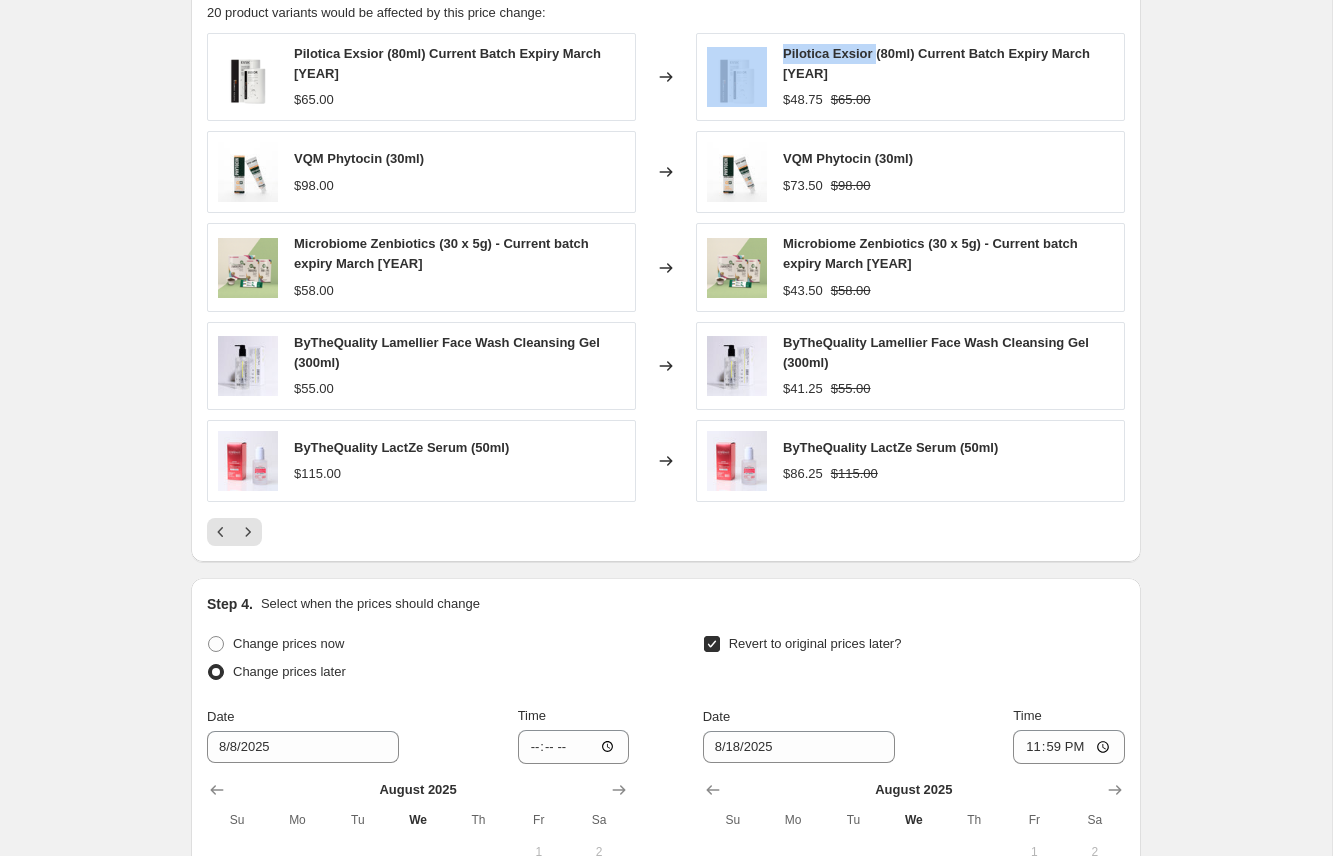 drag, startPoint x: 876, startPoint y: 52, endPoint x: 749, endPoint y: 57, distance: 127.09839 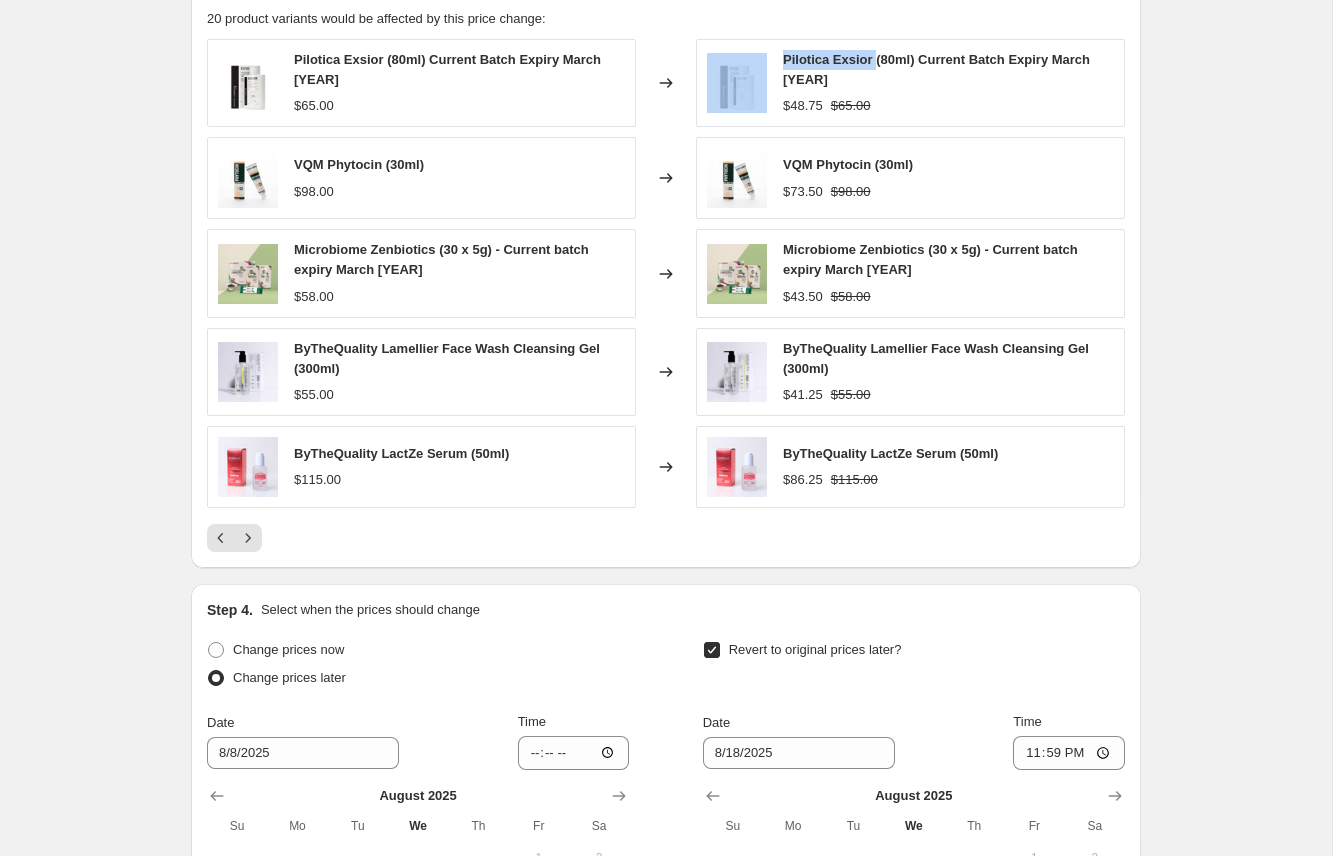 scroll, scrollTop: 1320, scrollLeft: 0, axis: vertical 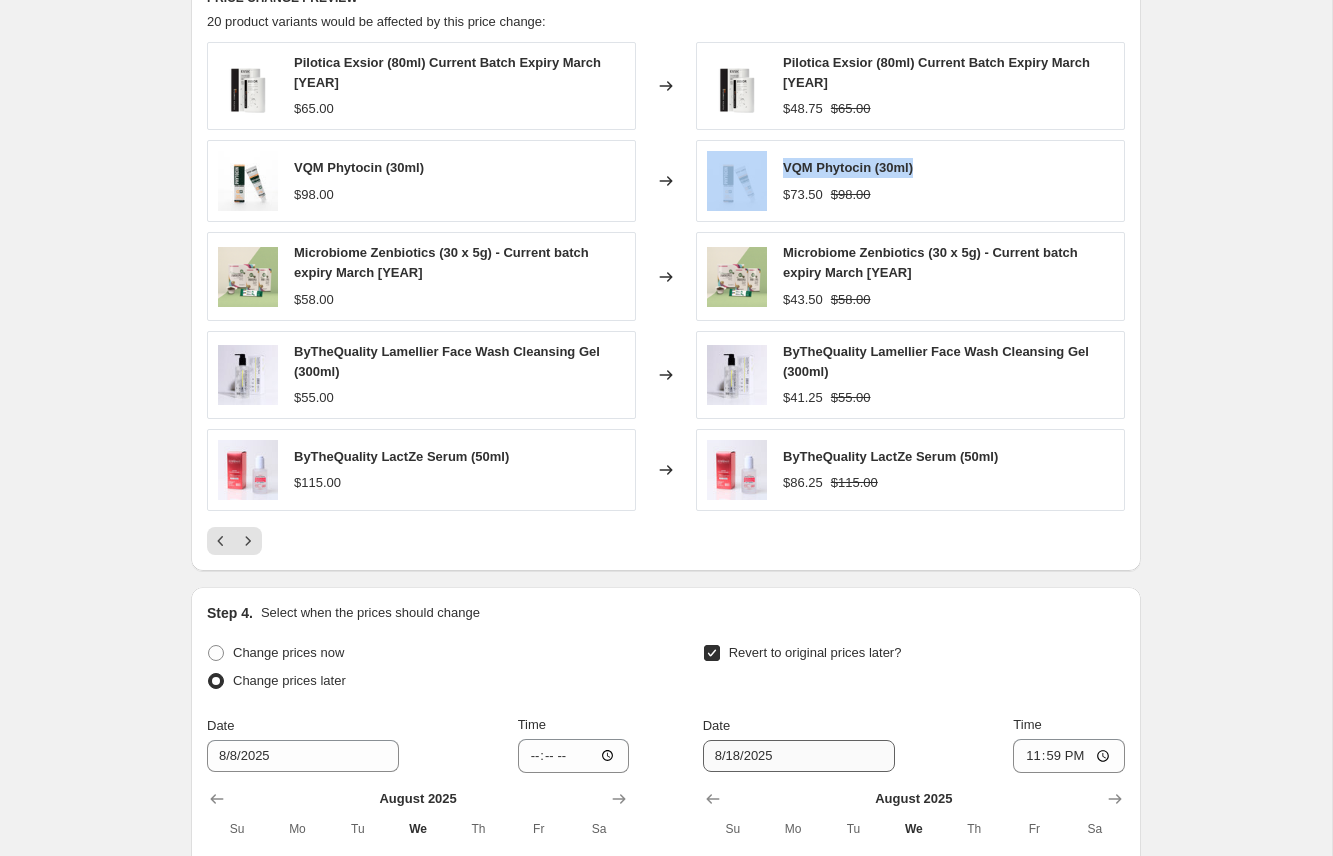 drag, startPoint x: 943, startPoint y: 165, endPoint x: 813, endPoint y: 753, distance: 602.1993 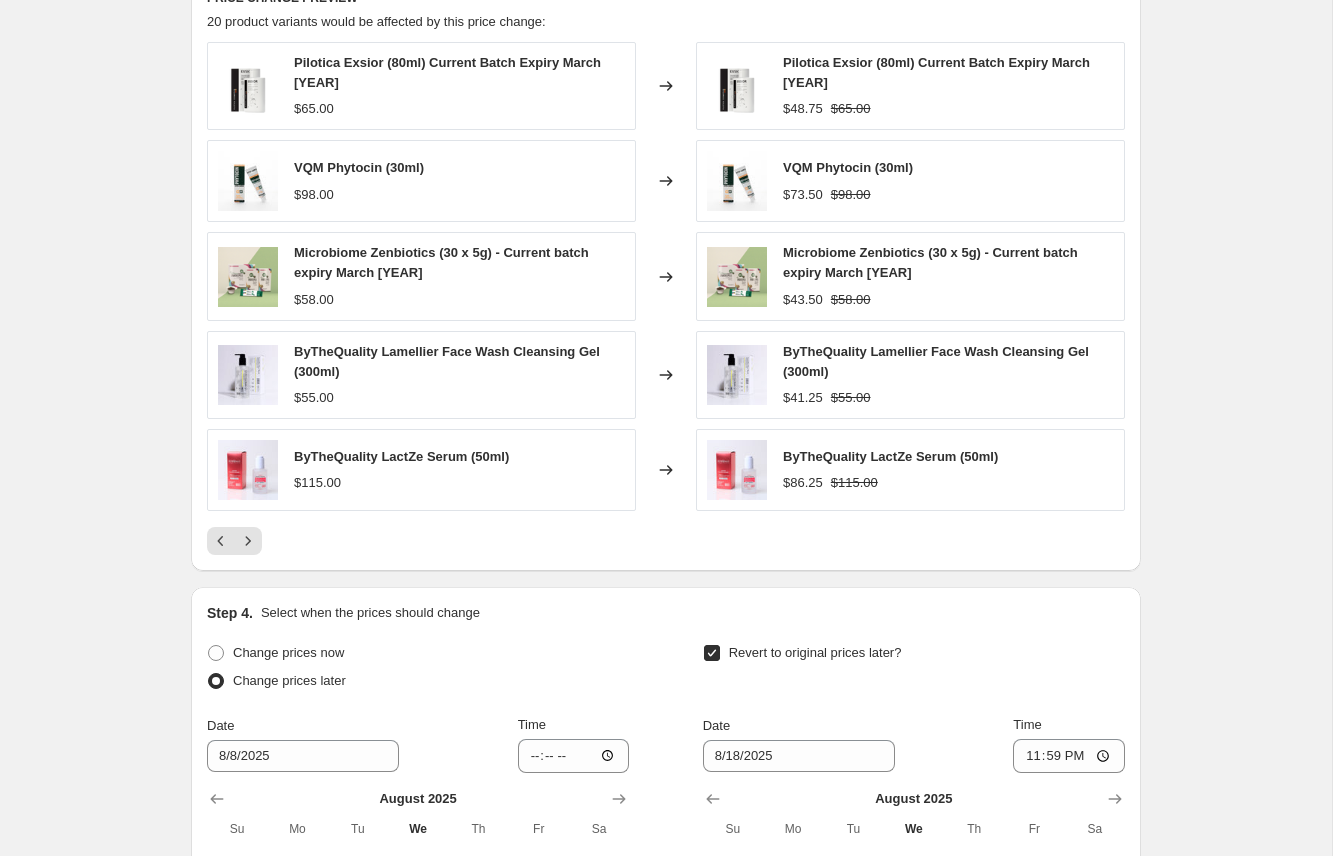 drag, startPoint x: 882, startPoint y: 253, endPoint x: 896, endPoint y: 259, distance: 15.231546 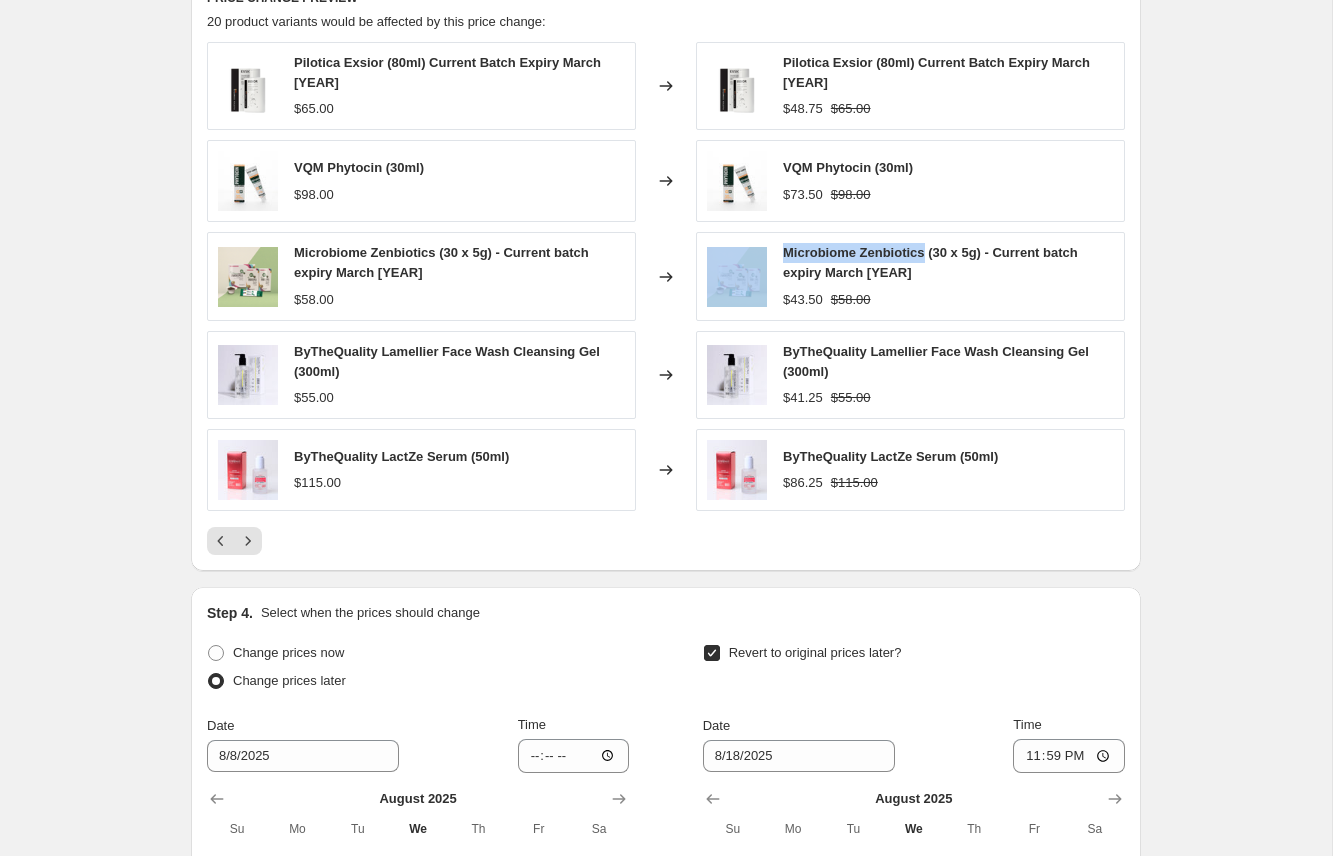 drag, startPoint x: 924, startPoint y: 254, endPoint x: 762, endPoint y: 258, distance: 162.04938 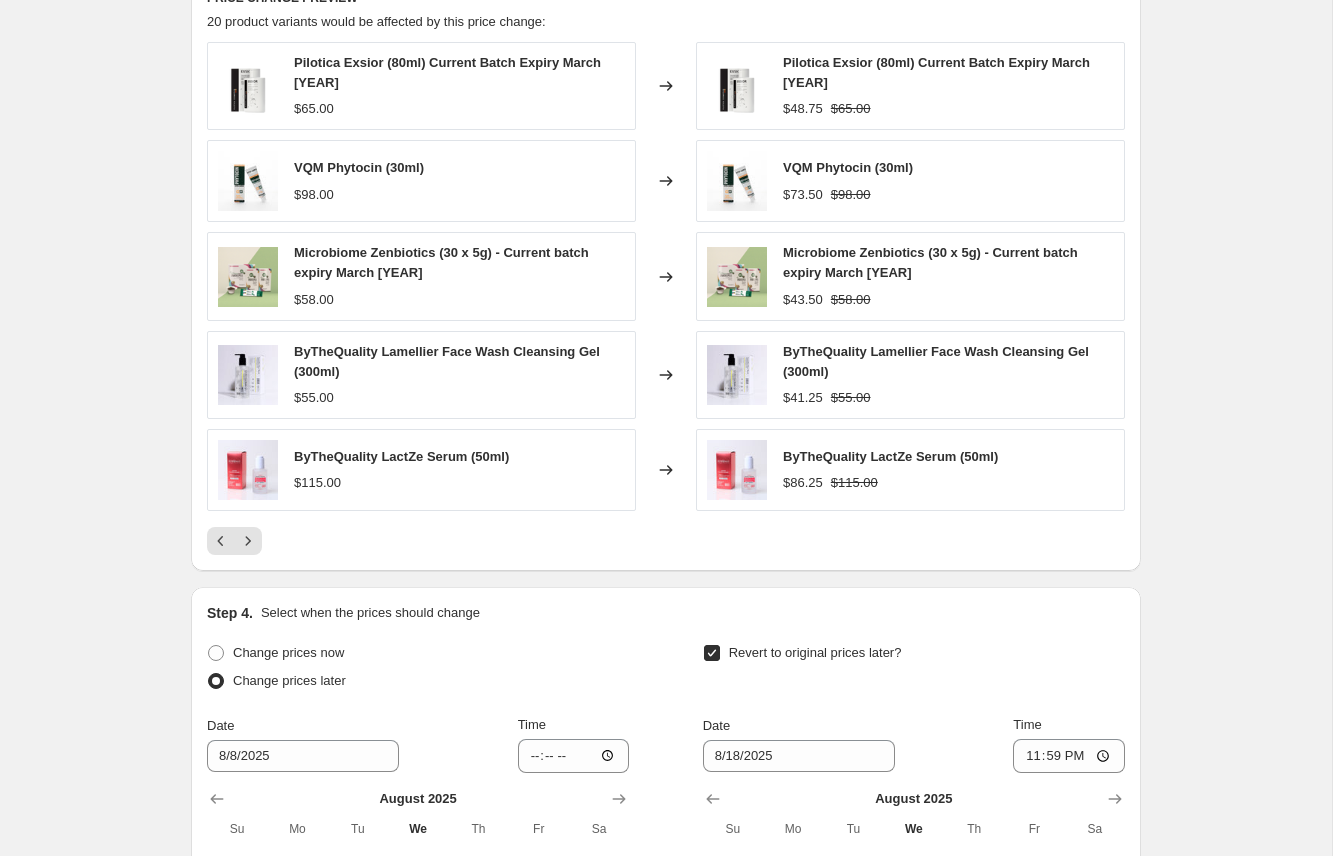 click on "SG60 25% off. This page is ready SG60 25% off Info Scheduled Copy to new job Delete job More actions Copy to new job Delete job Prices will begin changing on August [DAY], [YEAR] at [TIME]. Prices will begin reverting on August [DAY], [YEAR] at [TIME]. Change prices now Step 1. Optionally give your price change job a title (eg "March 30% off sale on boots") SG60 25% off This title is just for internal use, customers won't see it Step 2. Select how the prices should change Use bulk price change rules Set product prices individually Use CSV upload Price Change type Change the price to a certain amount Change the price by a certain amount Change the price by a certain percentage Change the price to the current compare at price (price before sale) Change the price by a certain amount relative to the compare at price Change the price by a certain percentage relative to the compare at price Don't change the price Change the price by a certain percentage relative to the cost per item Change price to certain cost margin -25" at bounding box center [666, -33] 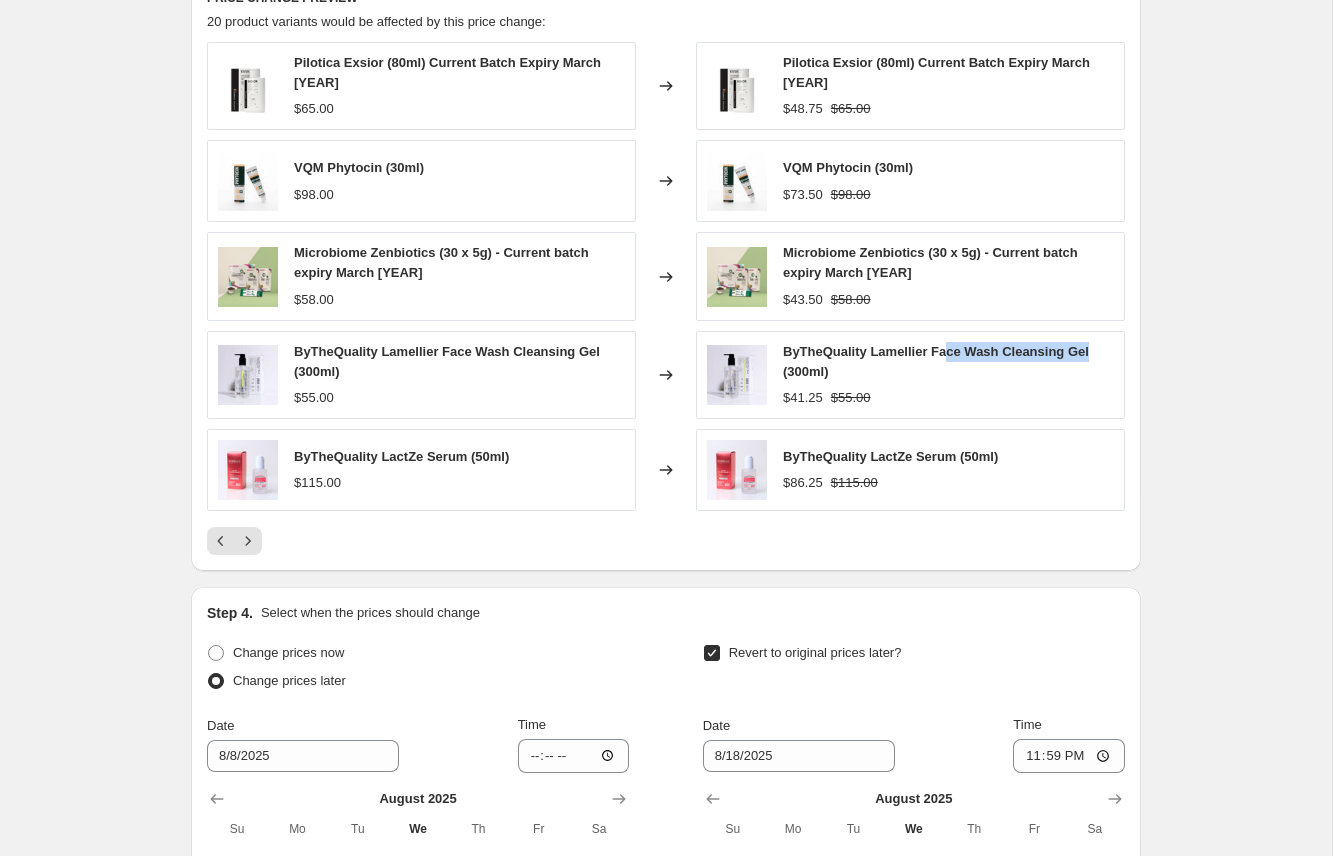 drag, startPoint x: 1073, startPoint y: 353, endPoint x: 868, endPoint y: 353, distance: 205 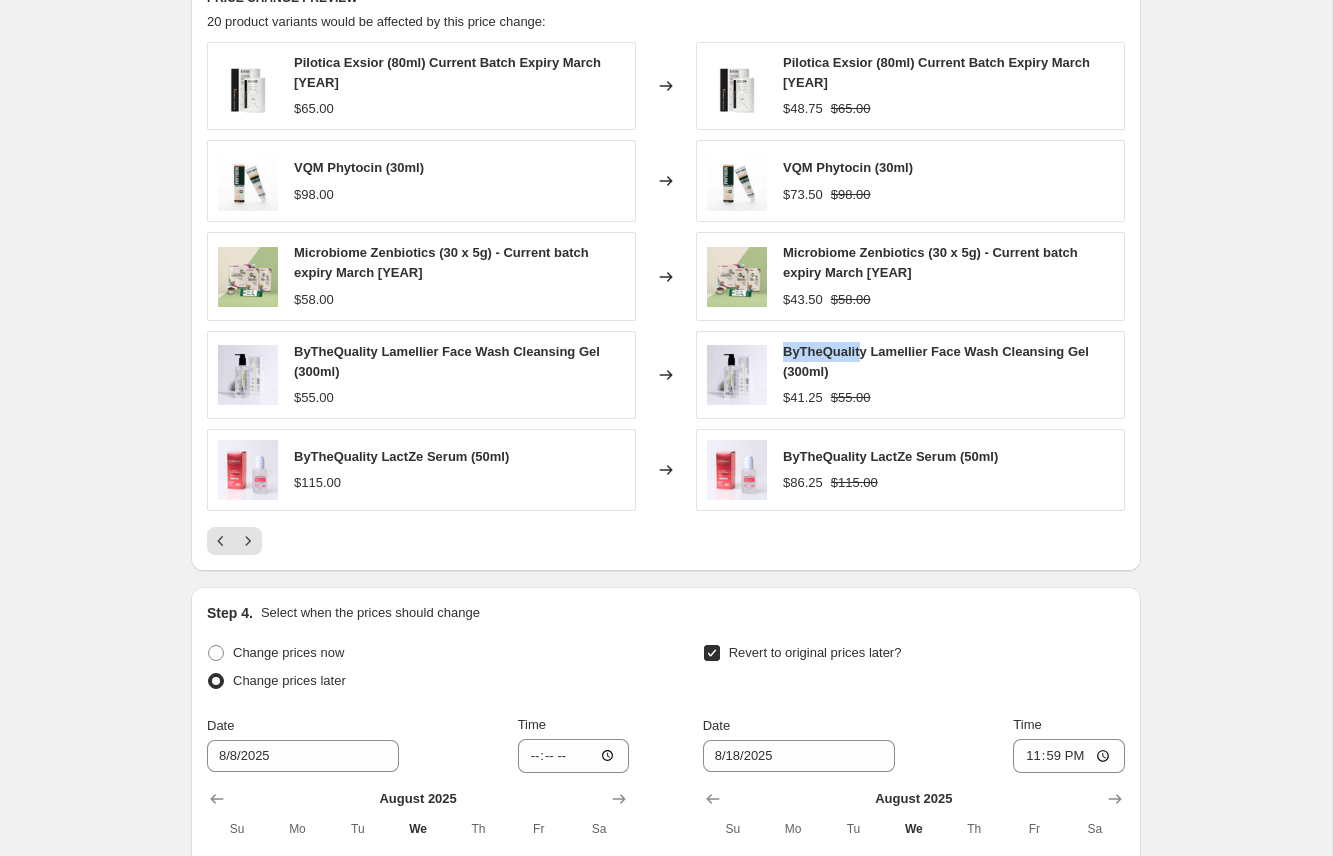 drag, startPoint x: 860, startPoint y: 351, endPoint x: 872, endPoint y: 354, distance: 12.369317 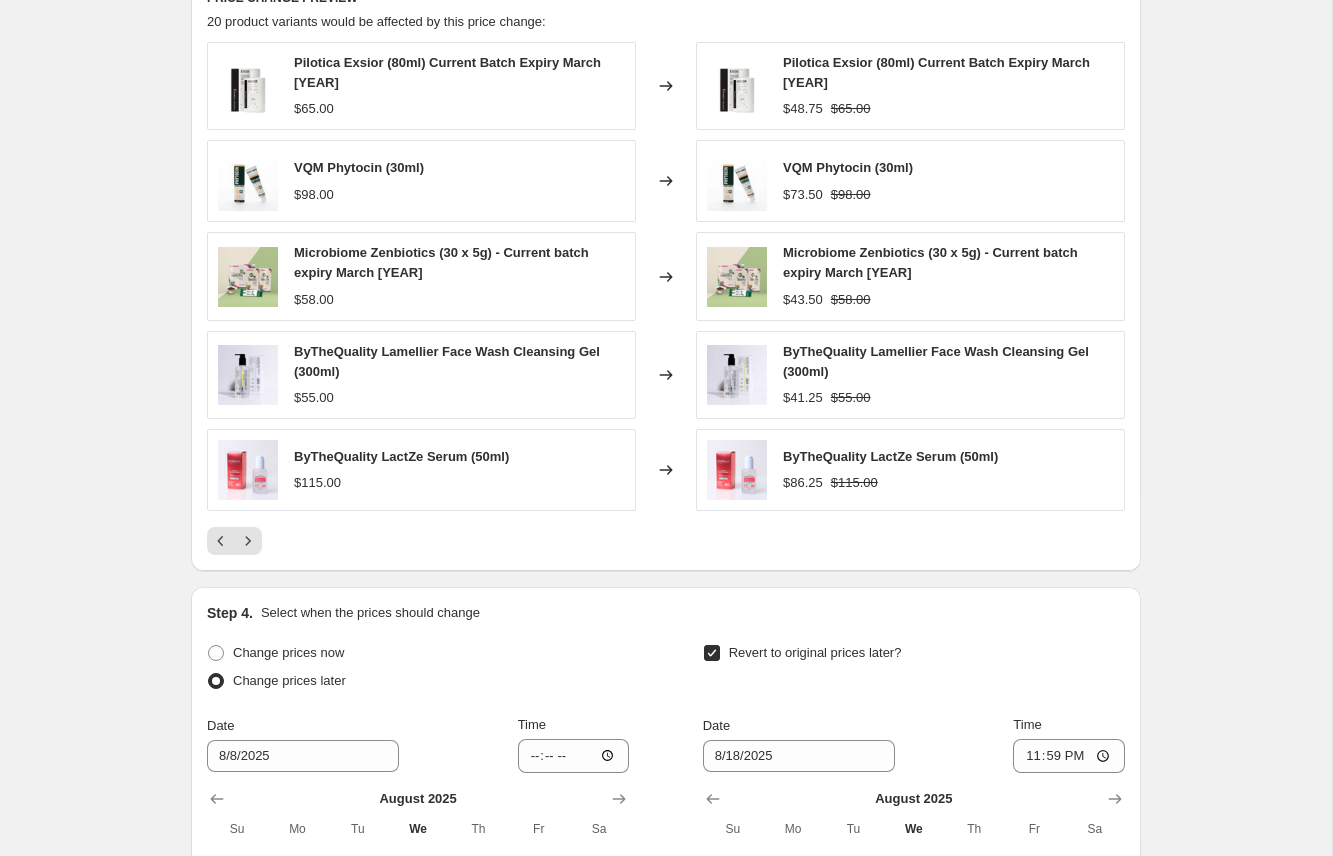 drag, startPoint x: 871, startPoint y: 352, endPoint x: 981, endPoint y: 355, distance: 110.0409 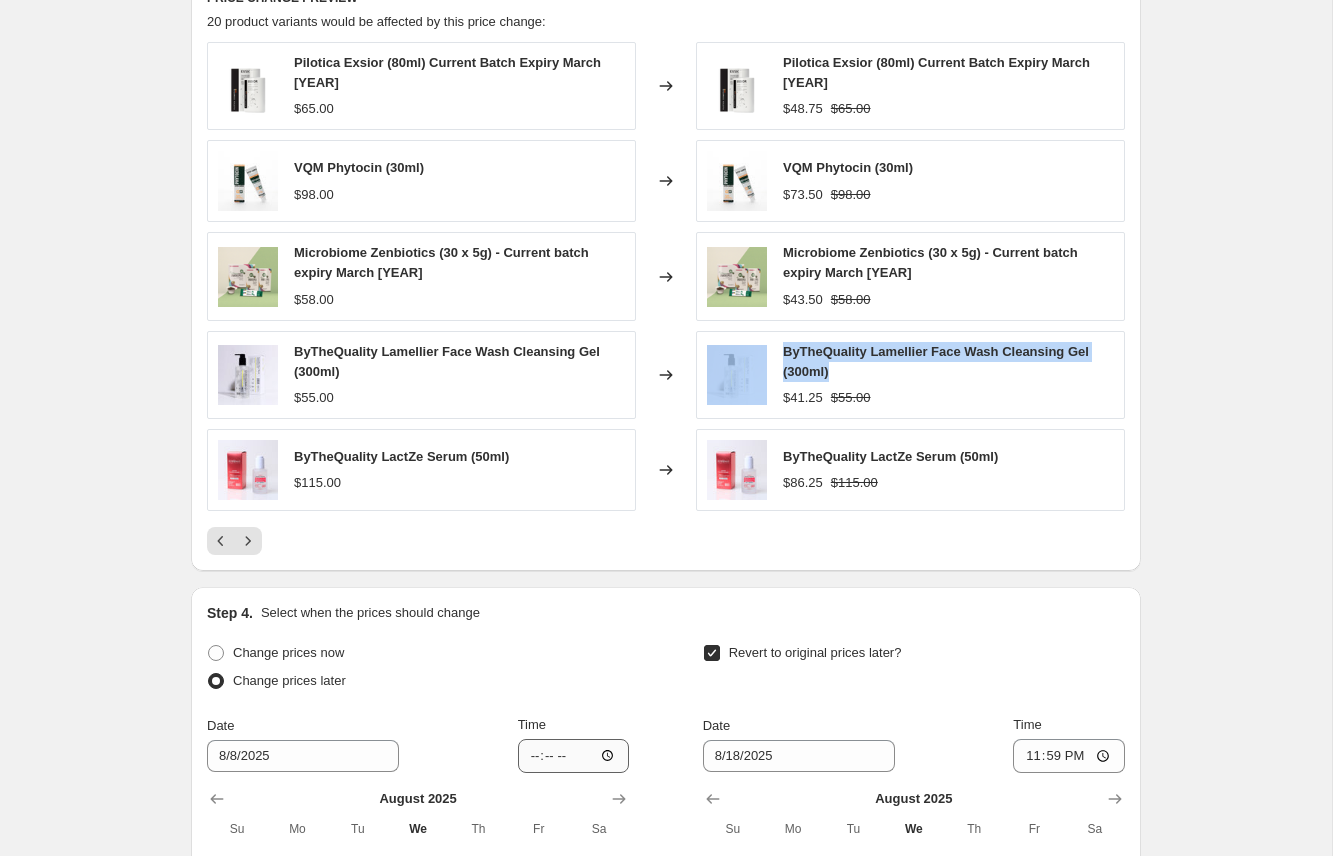 drag, startPoint x: 753, startPoint y: 352, endPoint x: 616, endPoint y: 744, distance: 415.25052 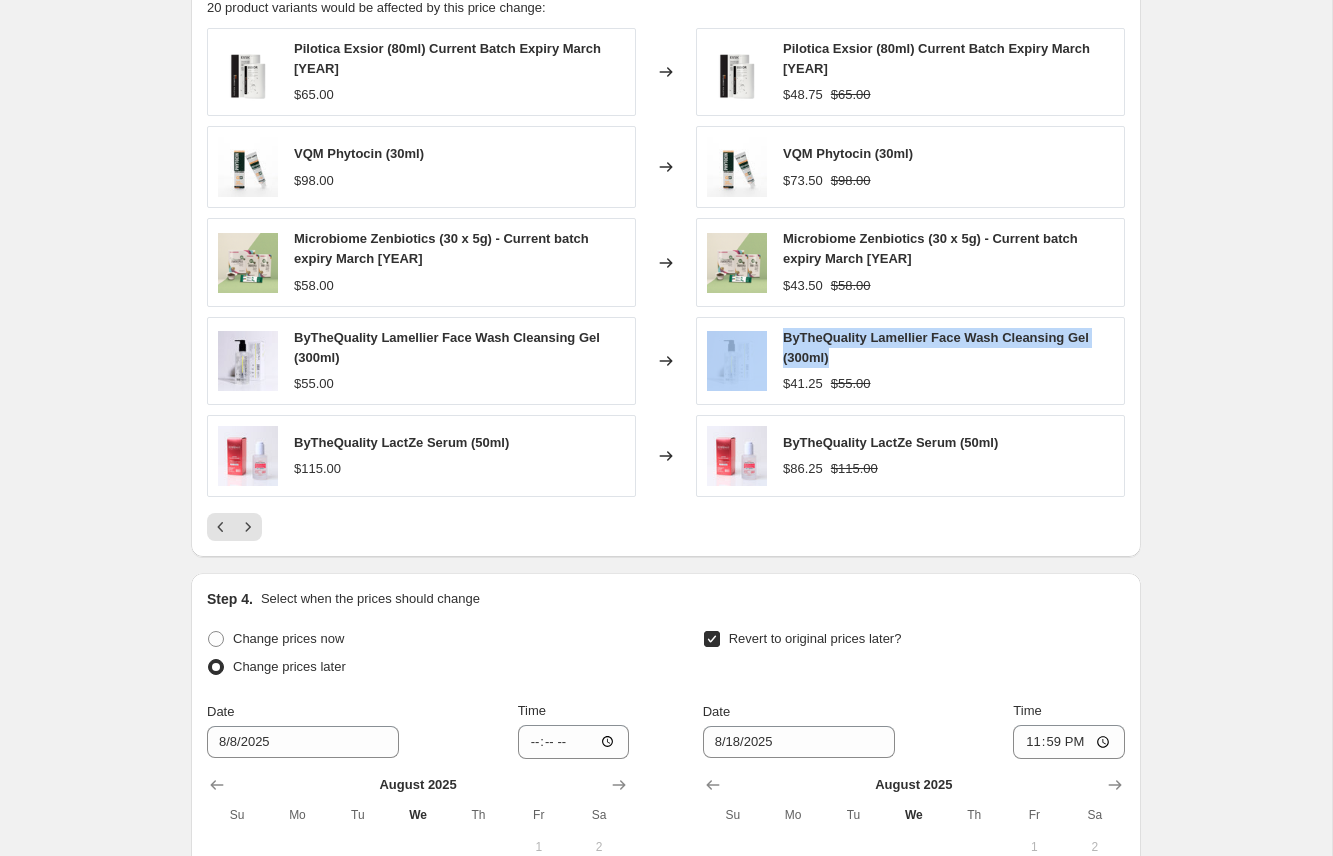 scroll, scrollTop: 1335, scrollLeft: 0, axis: vertical 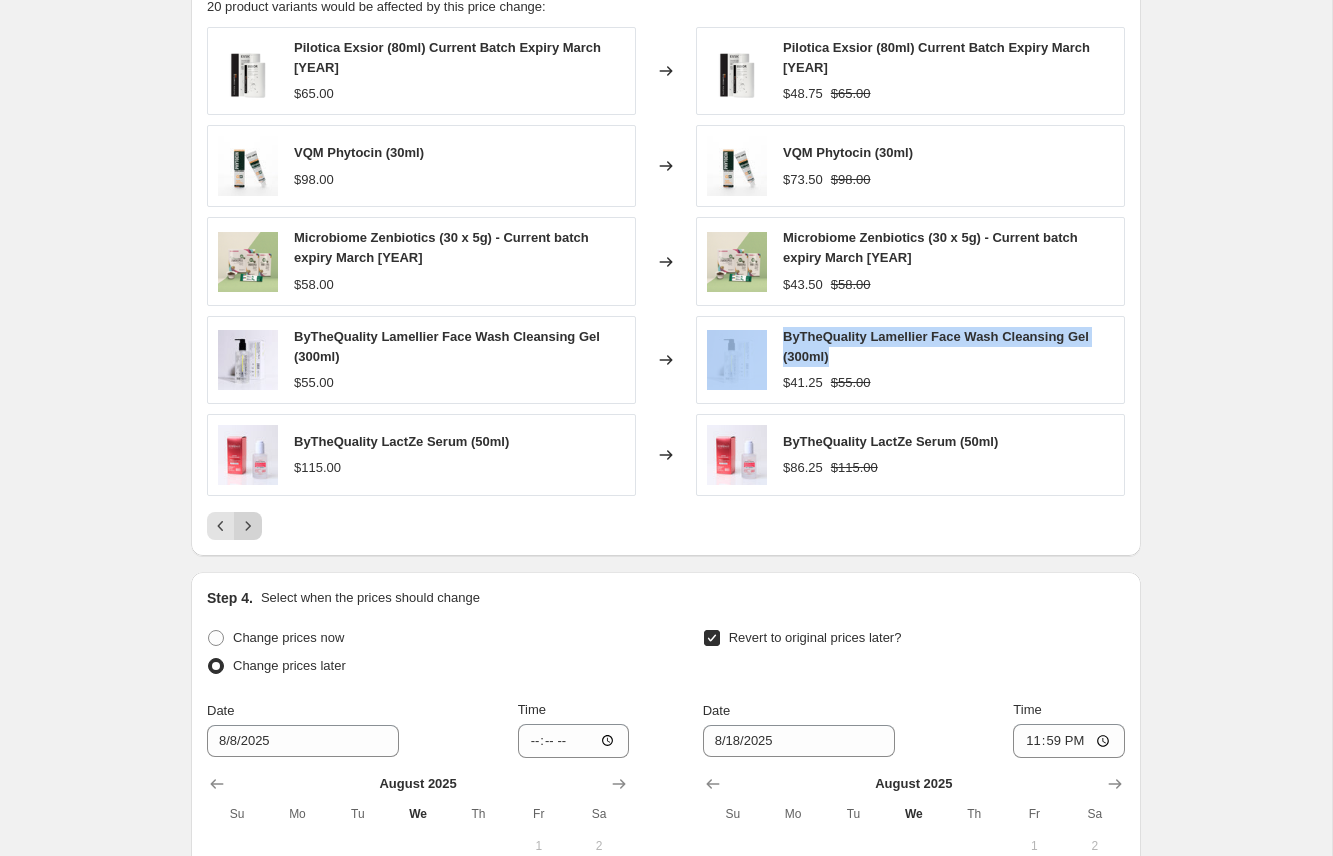 click 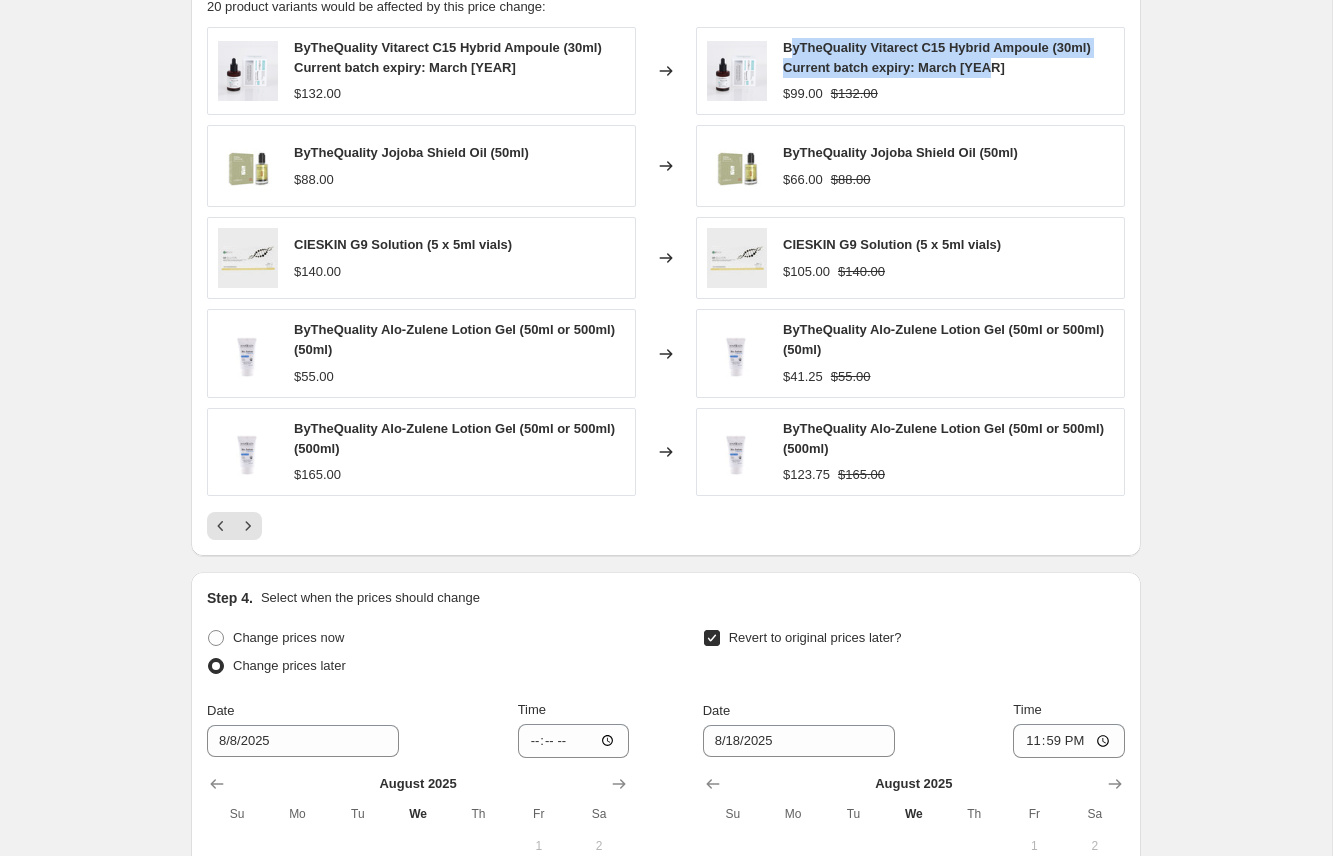 drag, startPoint x: 915, startPoint y: 62, endPoint x: 788, endPoint y: 44, distance: 128.26924 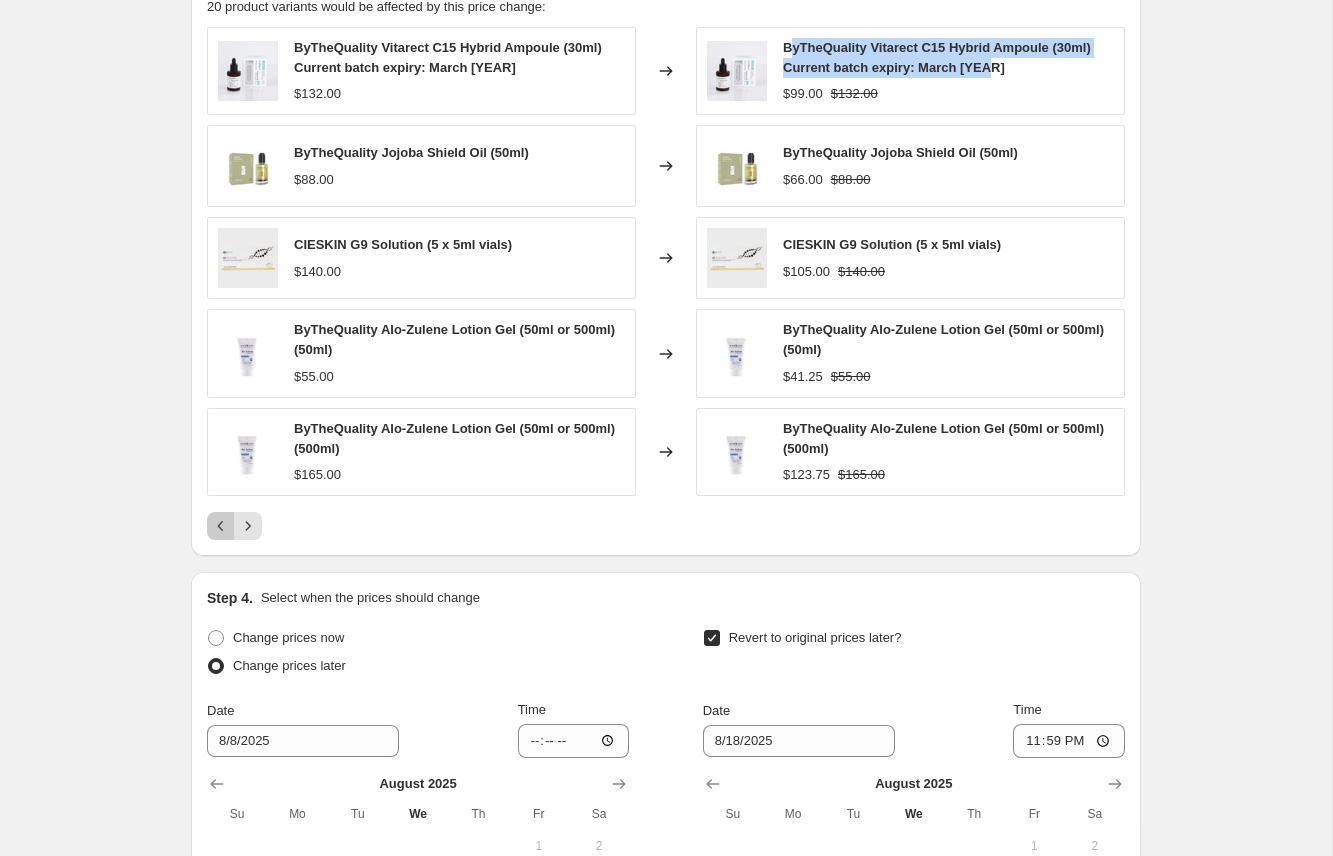 drag, startPoint x: 225, startPoint y: 526, endPoint x: 236, endPoint y: 526, distance: 11 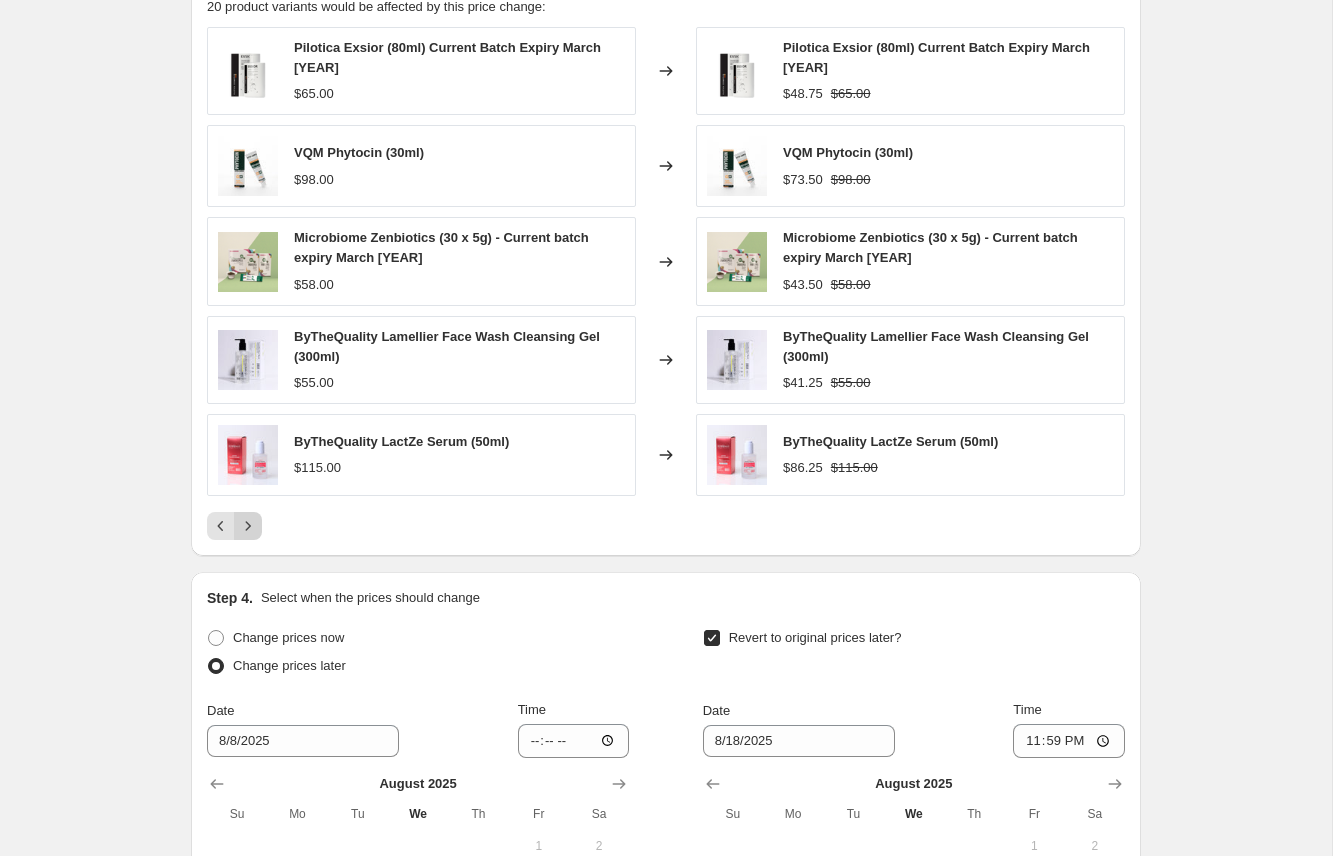 click 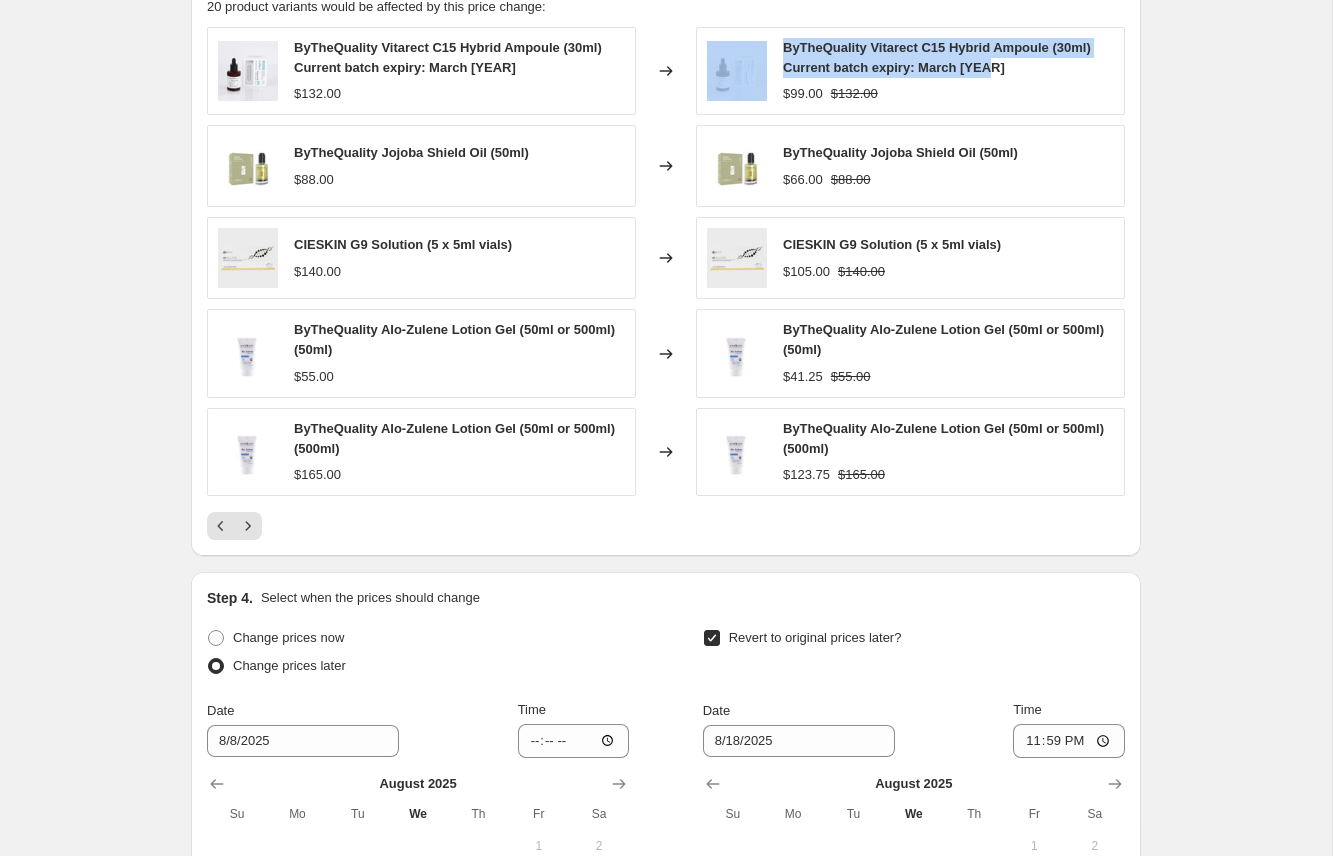 drag, startPoint x: 1007, startPoint y: 66, endPoint x: 762, endPoint y: 564, distance: 555.0036 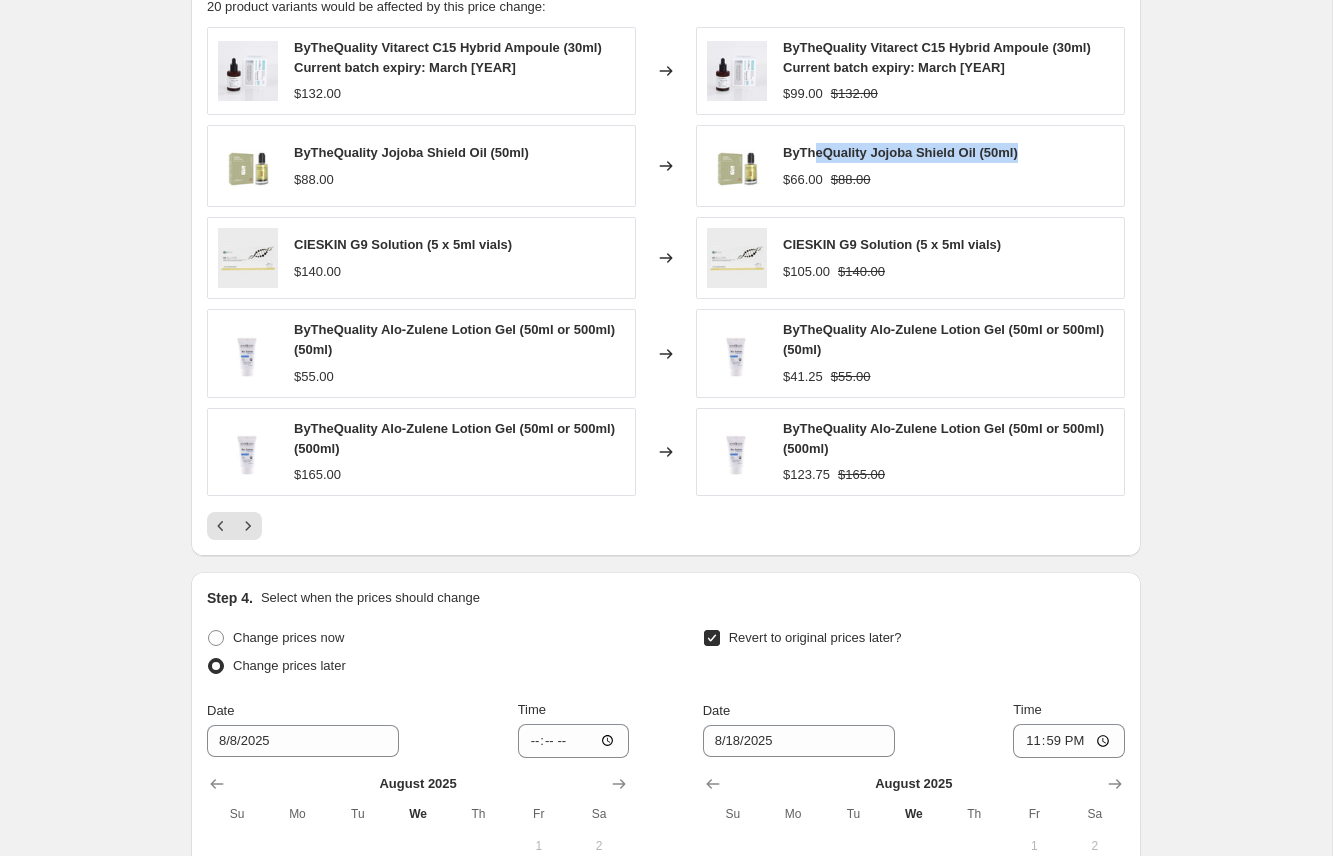 drag, startPoint x: 1007, startPoint y: 151, endPoint x: 820, endPoint y: 160, distance: 187.21645 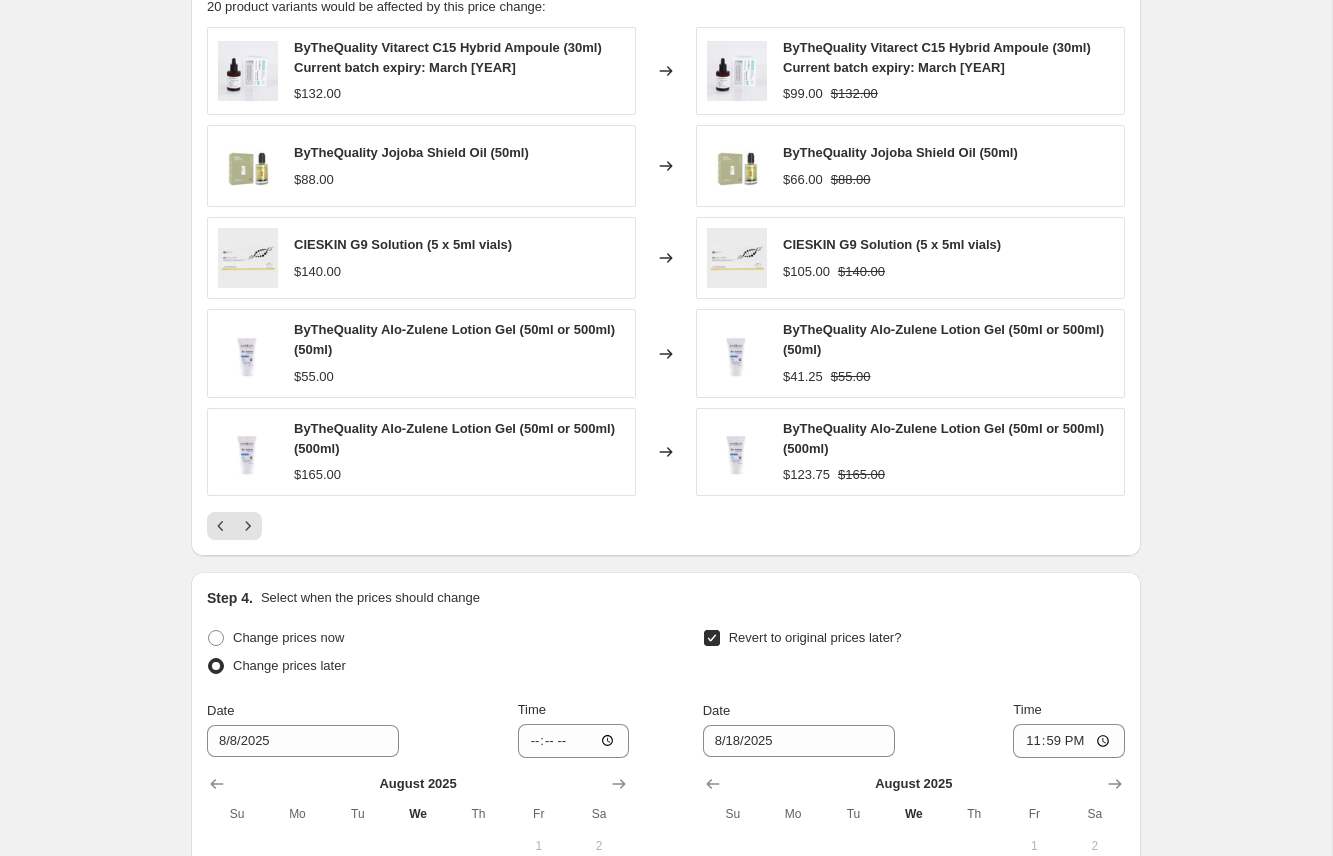 drag, startPoint x: 928, startPoint y: 154, endPoint x: 1004, endPoint y: 152, distance: 76.02631 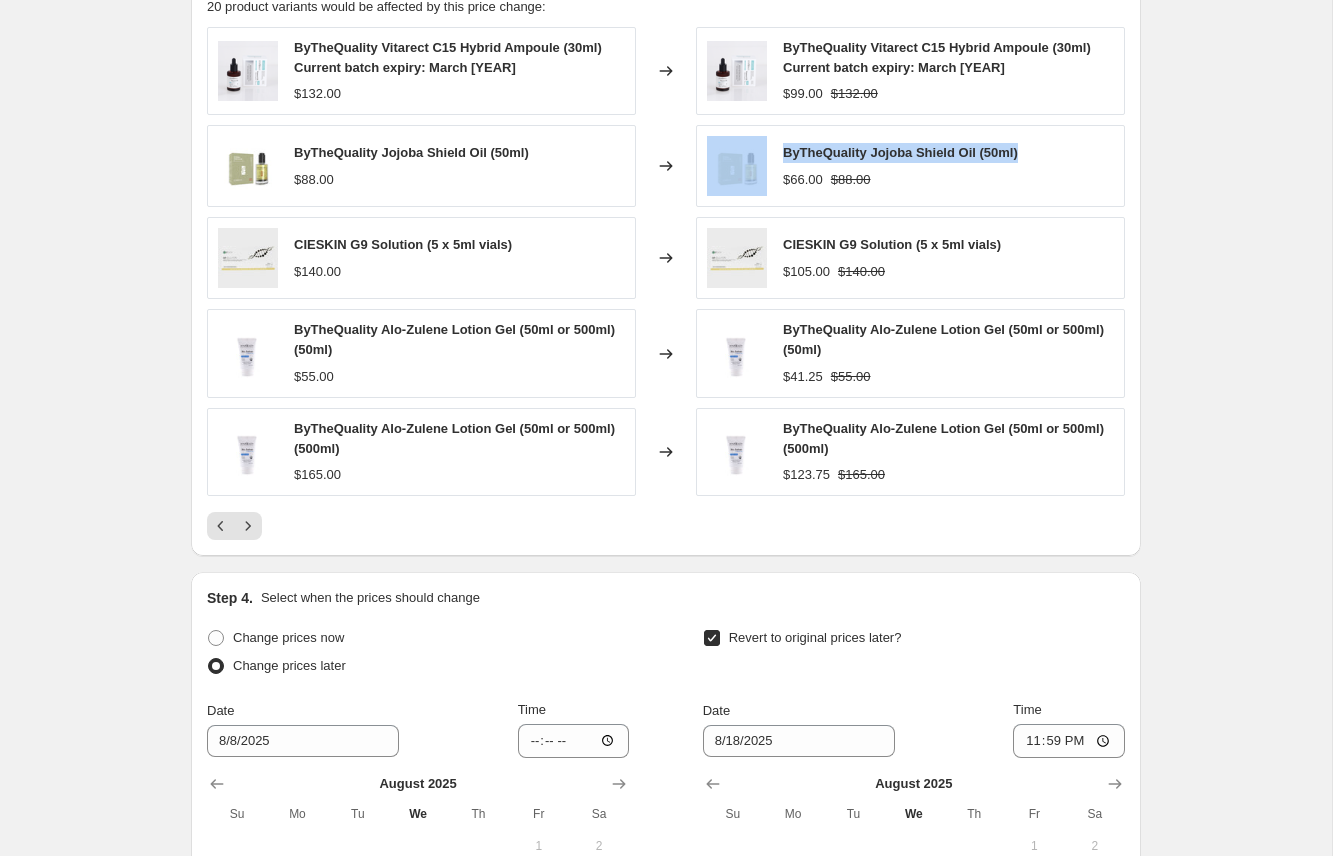 drag, startPoint x: 815, startPoint y: 149, endPoint x: 497, endPoint y: 802, distance: 726.3147 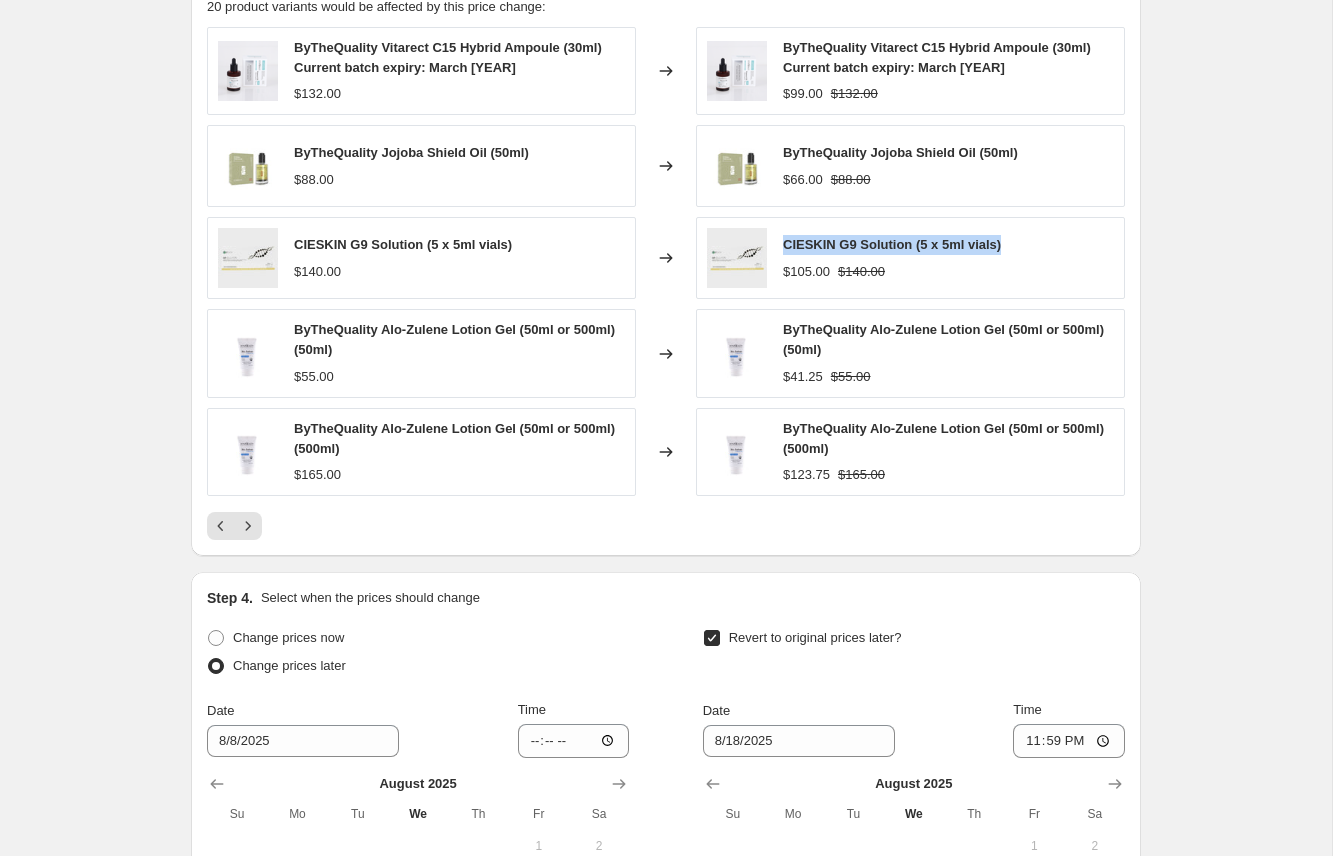 drag, startPoint x: 1029, startPoint y: 247, endPoint x: 775, endPoint y: 245, distance: 254.00787 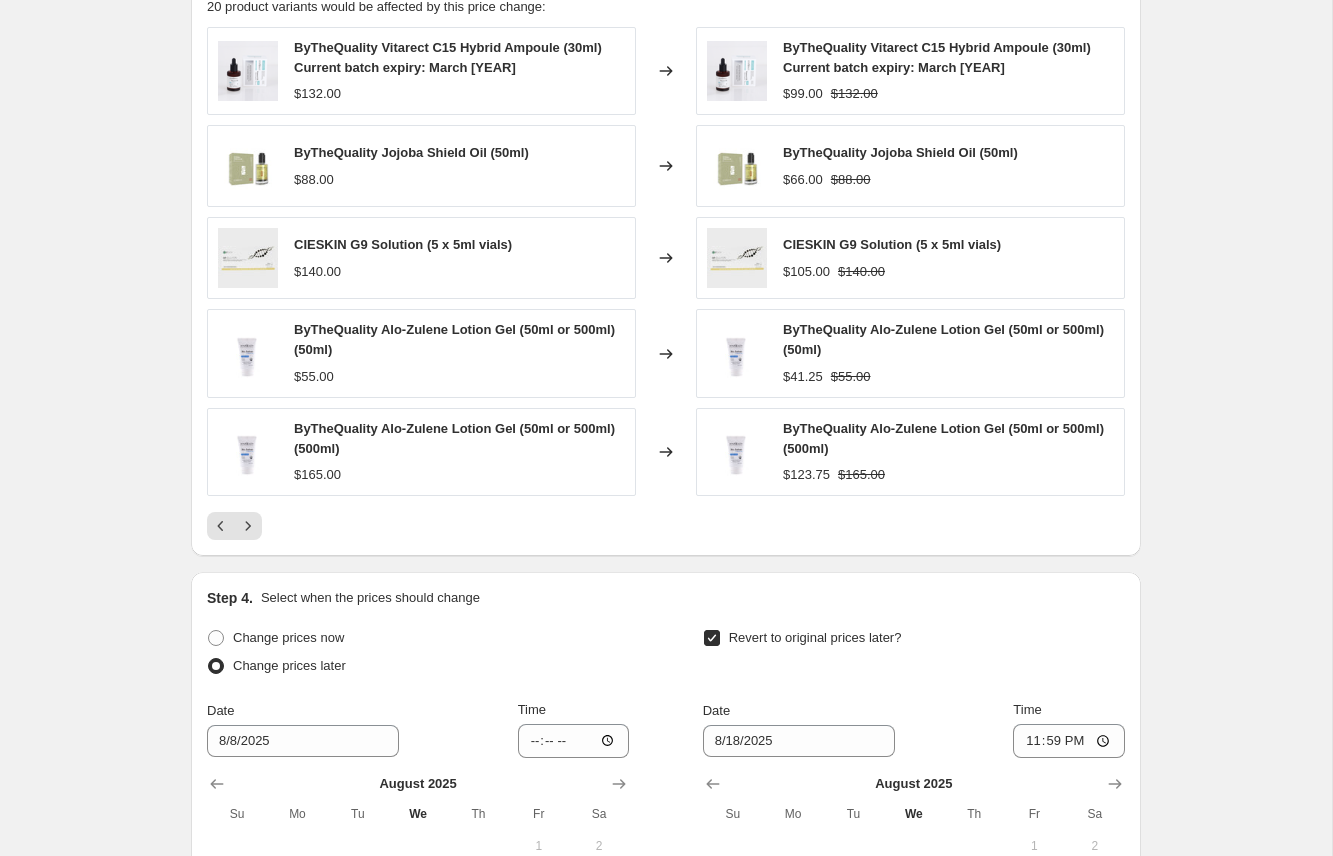 click on "ByTheQuality Alo-Zulene Lotion Gel (50ml or 500ml) (50ml)" at bounding box center [948, 340] 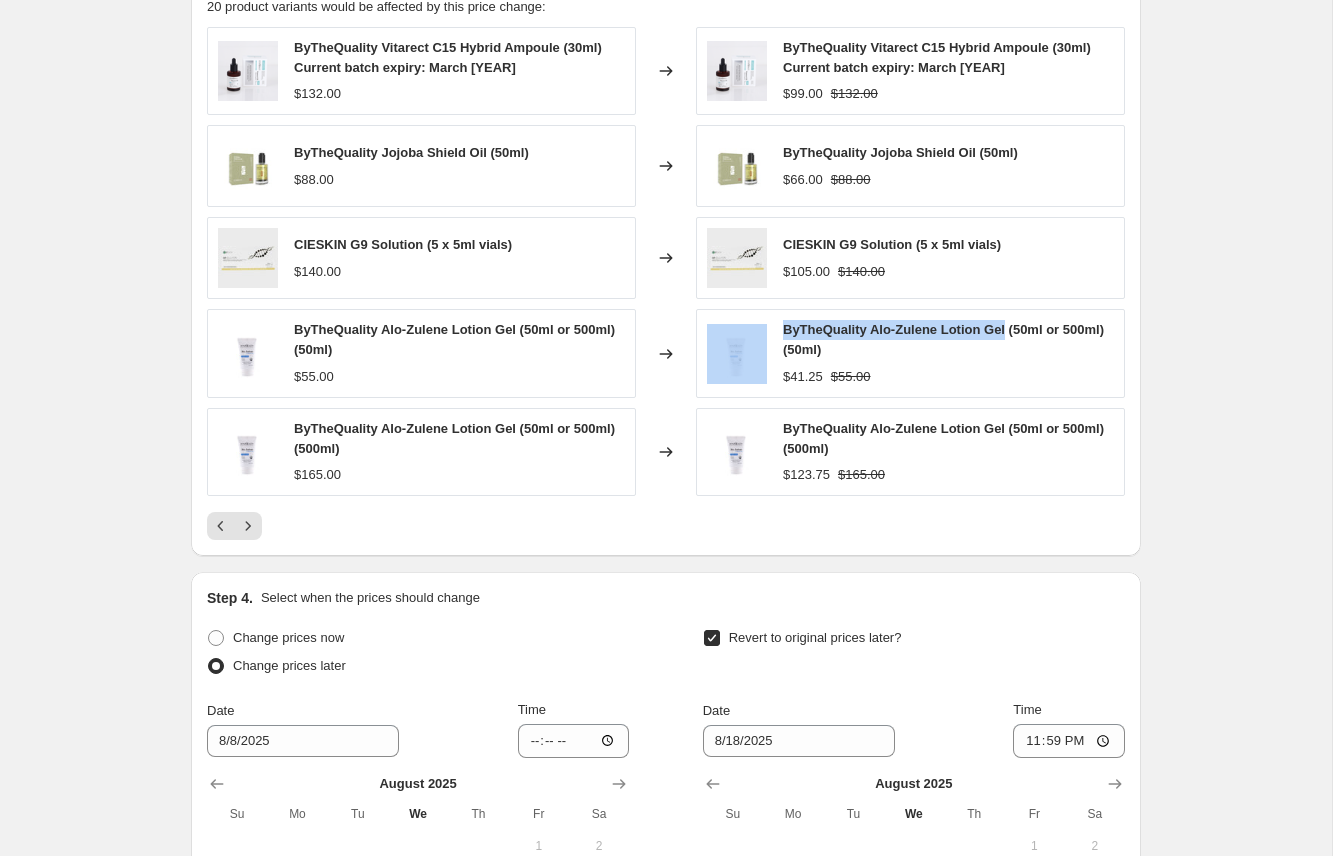 drag, startPoint x: 1009, startPoint y: 330, endPoint x: 833, endPoint y: 609, distance: 329.8742 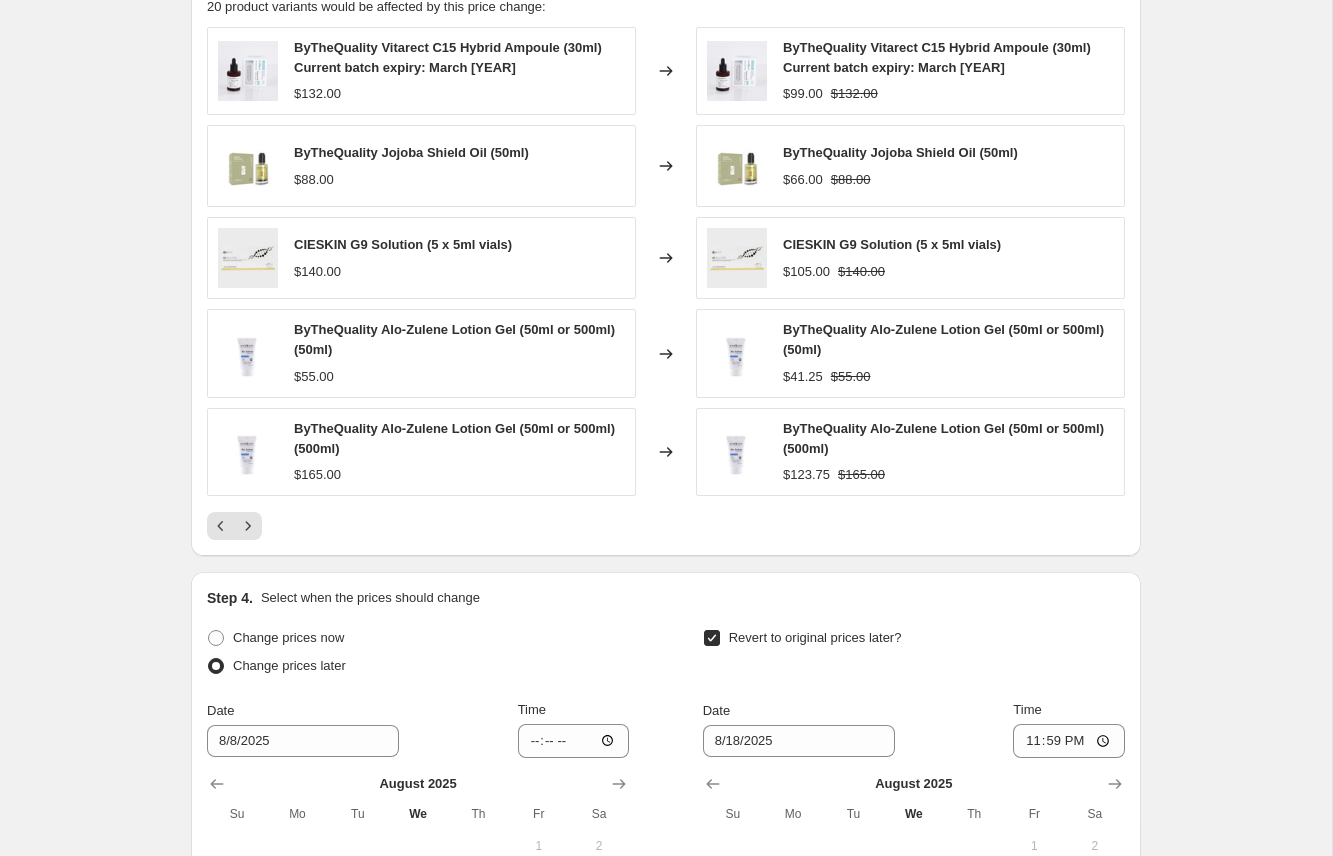 drag, startPoint x: 1231, startPoint y: 515, endPoint x: 345, endPoint y: 543, distance: 886.4423 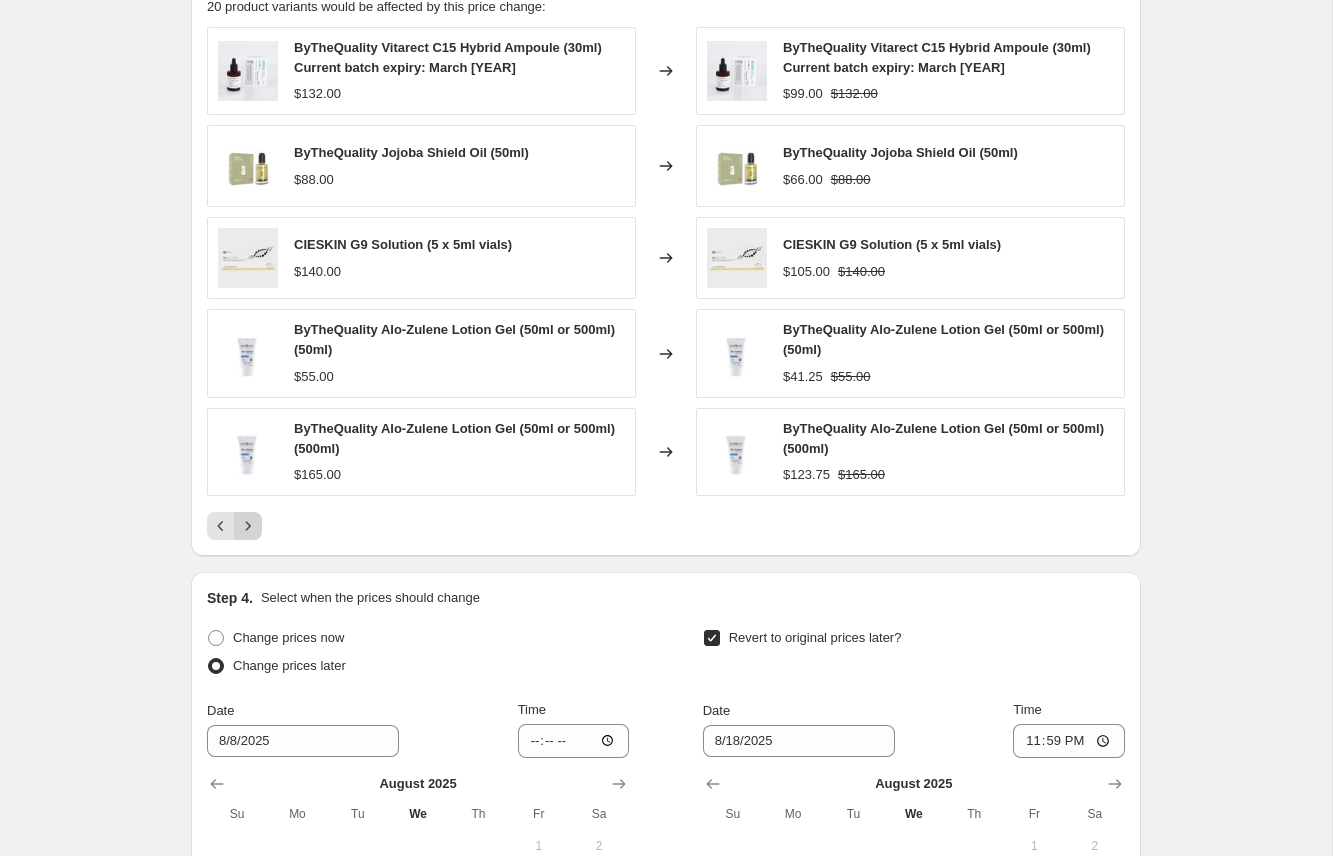 click 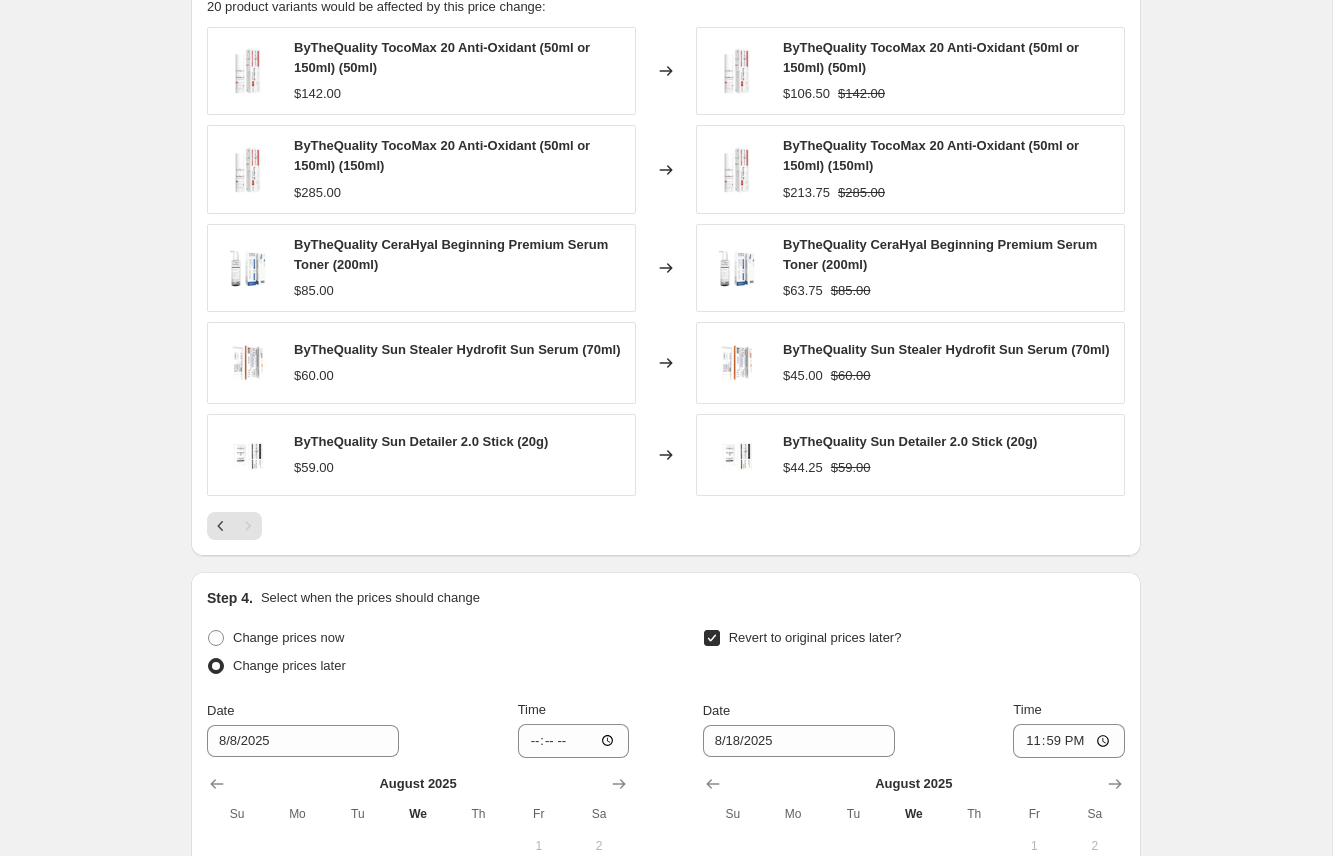 click on "$63.75 $85.00" at bounding box center (948, 291) 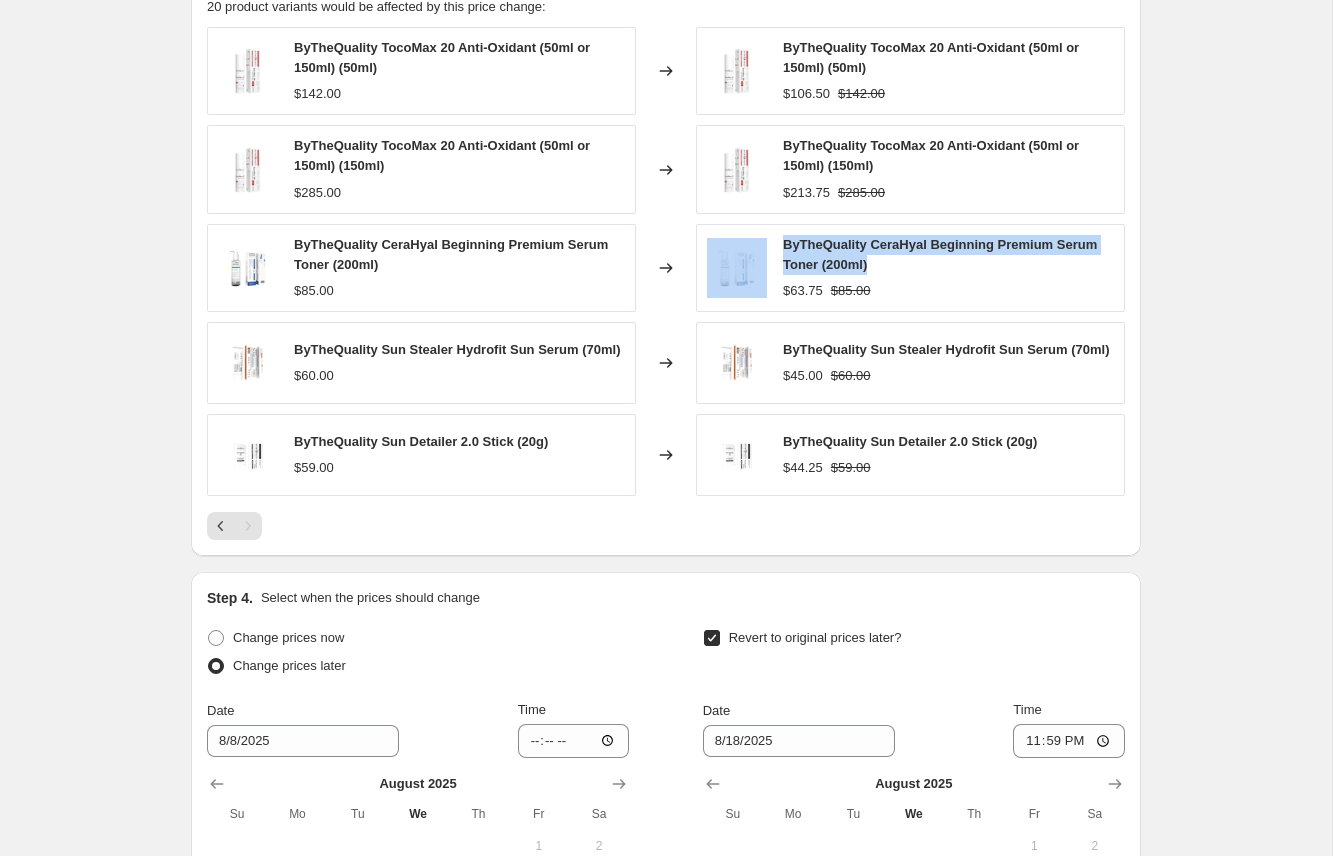 drag, startPoint x: 882, startPoint y: 267, endPoint x: 838, endPoint y: 272, distance: 44.28318 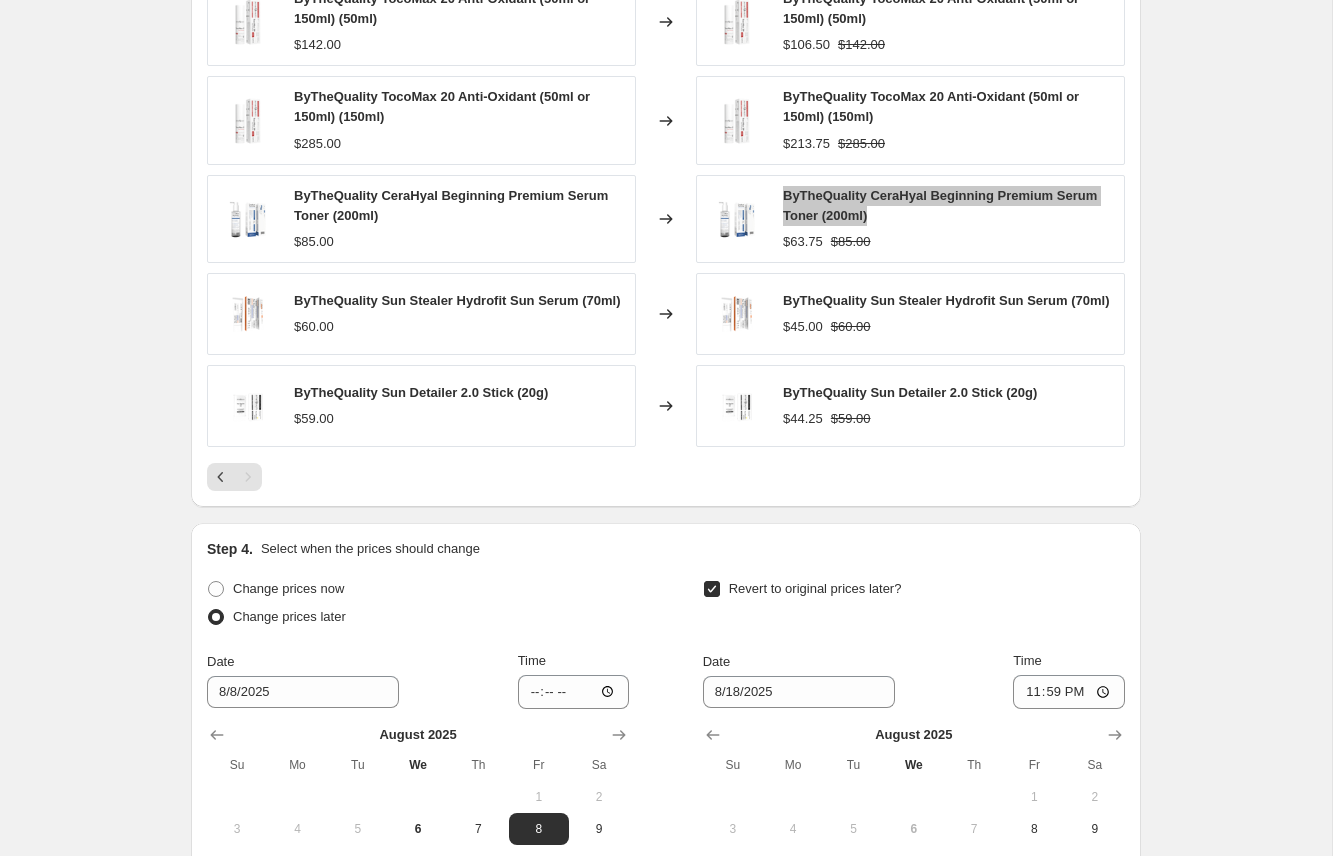 scroll, scrollTop: 1390, scrollLeft: 0, axis: vertical 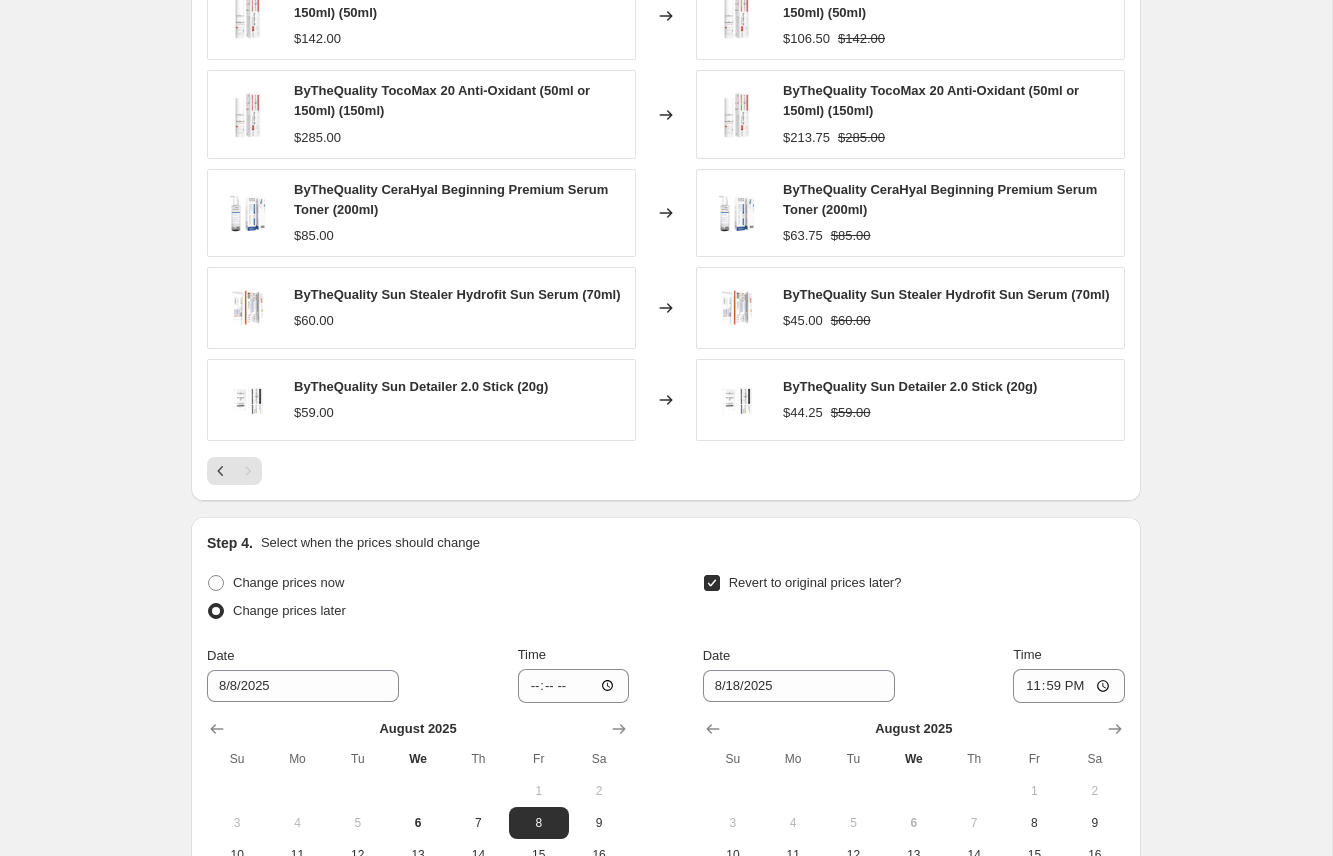 drag, startPoint x: 865, startPoint y: 308, endPoint x: 842, endPoint y: 305, distance: 23.194826 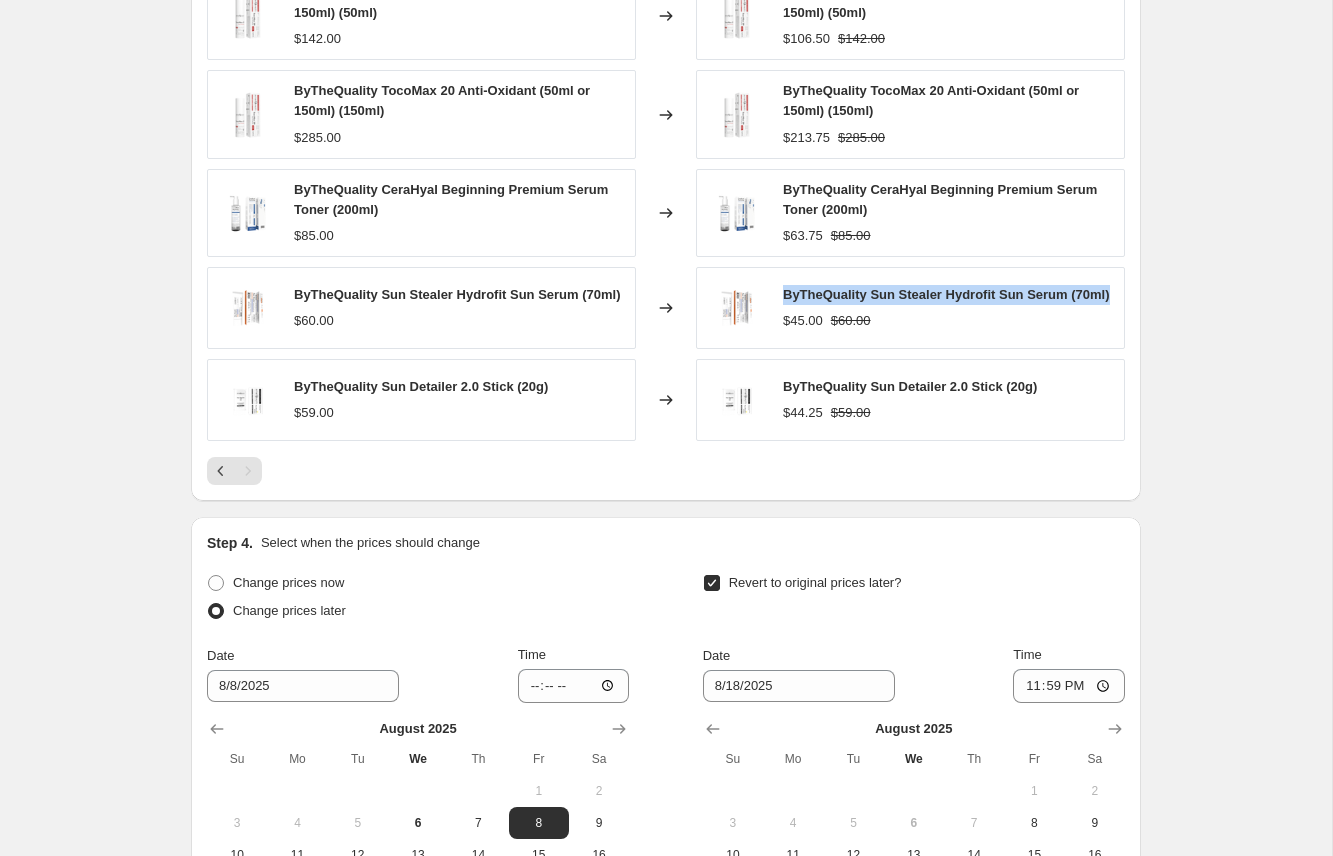 drag, startPoint x: 854, startPoint y: 303, endPoint x: 1030, endPoint y: 345, distance: 180.94199 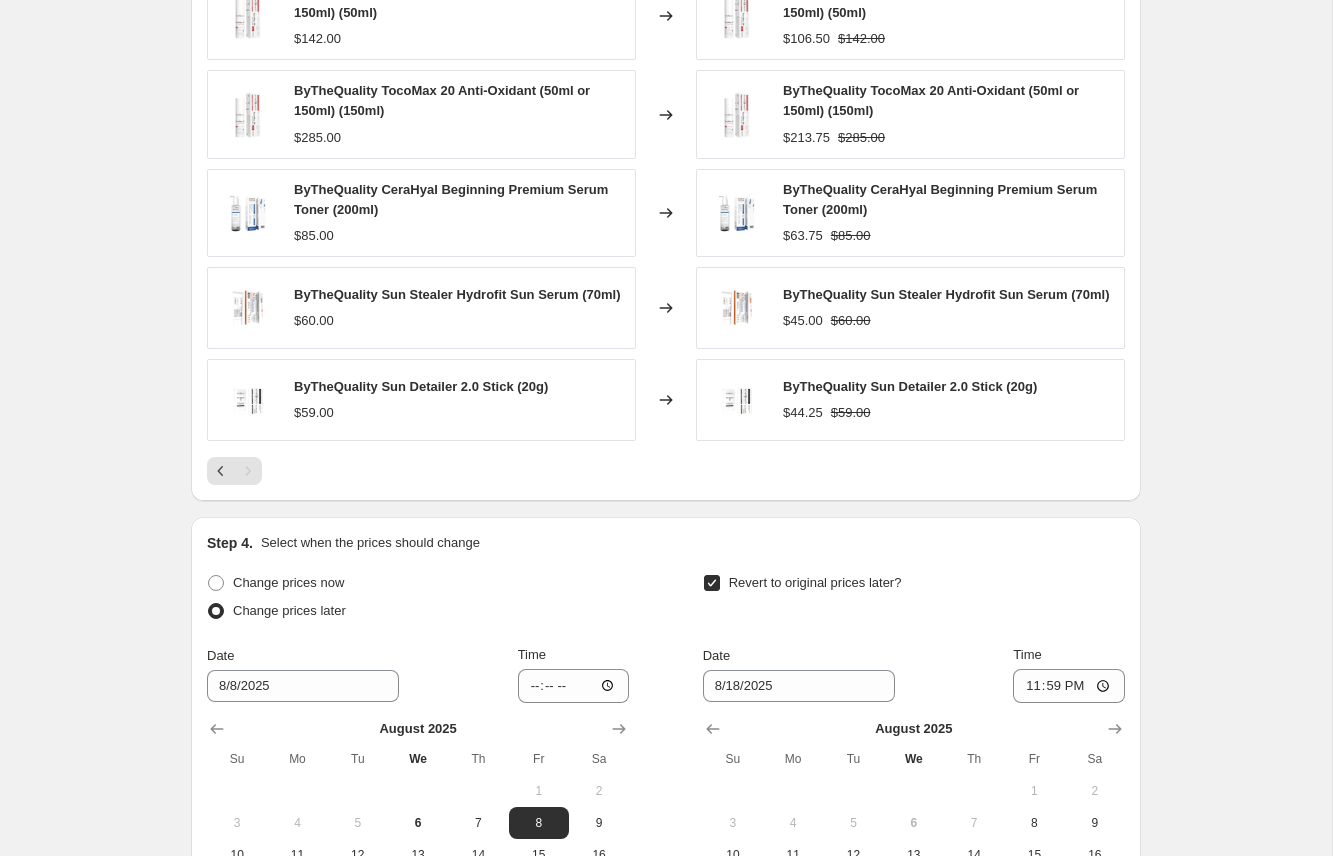 click at bounding box center (666, 471) 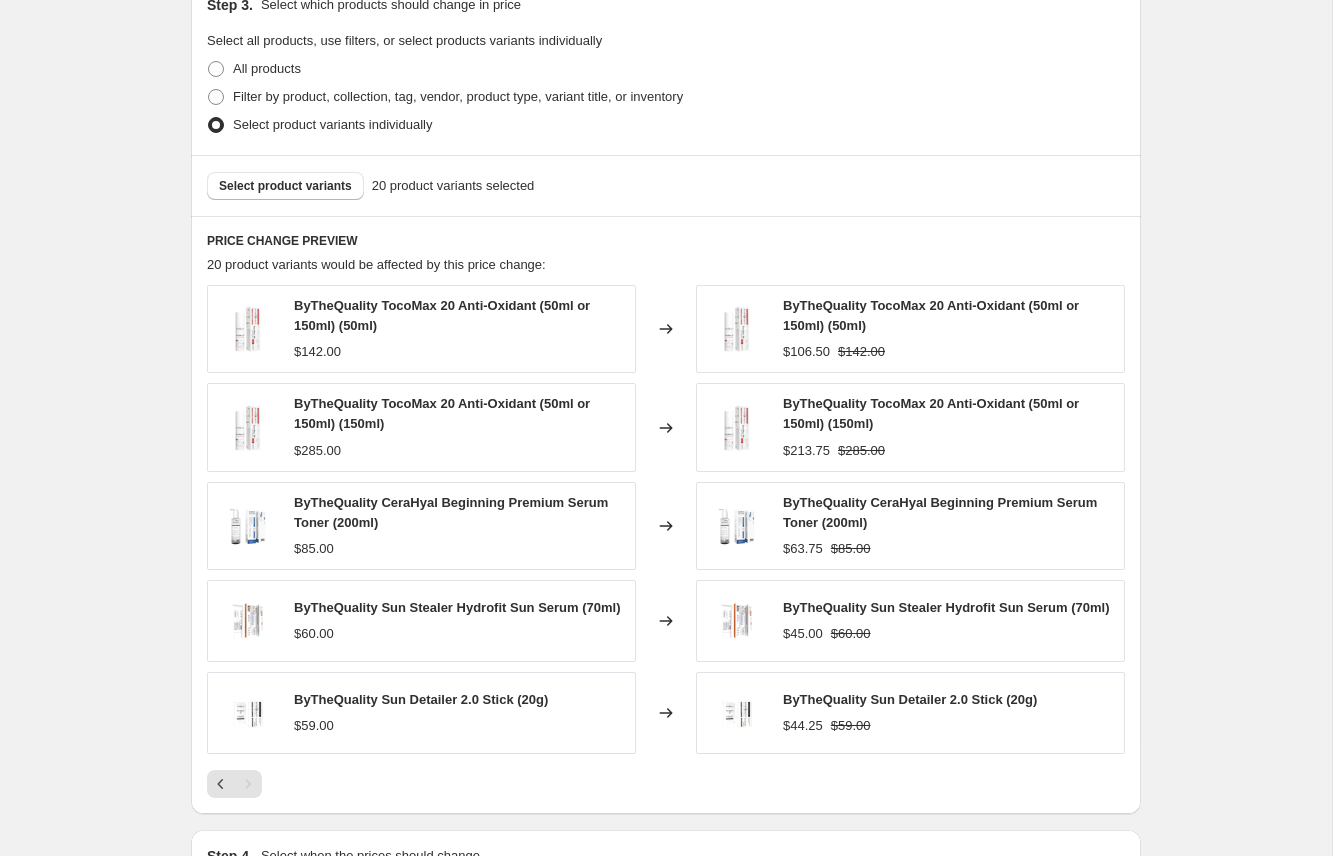 scroll, scrollTop: 1054, scrollLeft: 0, axis: vertical 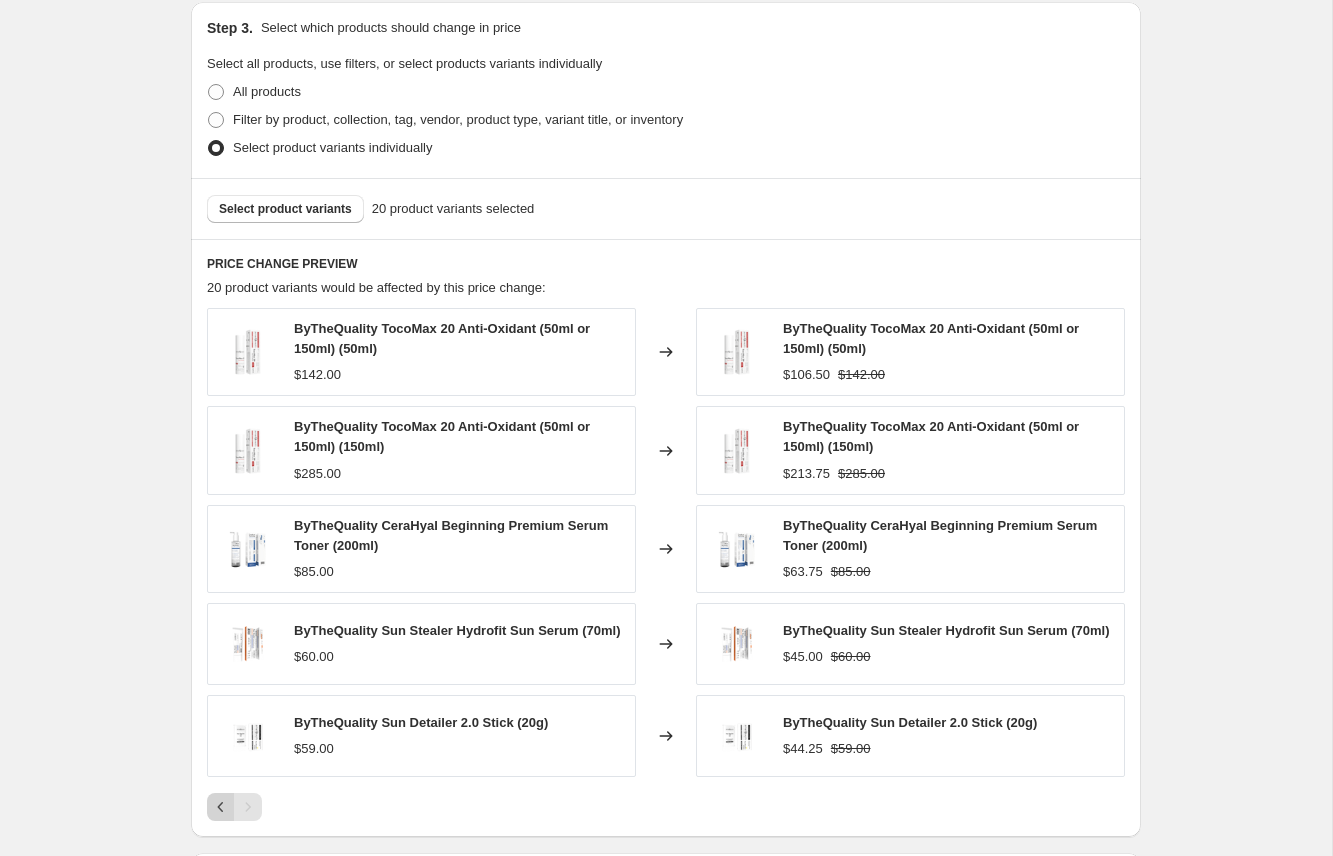 click at bounding box center (221, 807) 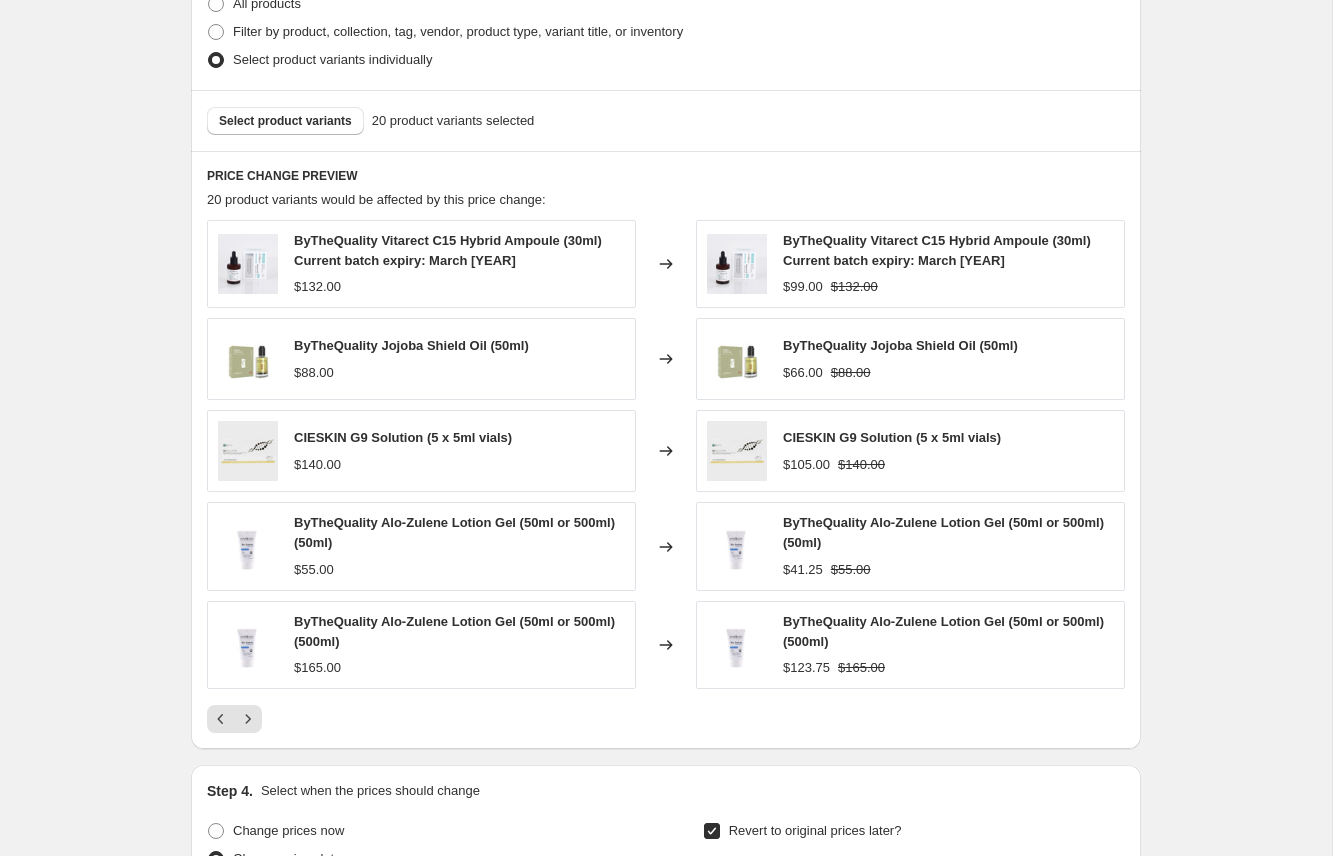 scroll, scrollTop: 1174, scrollLeft: 0, axis: vertical 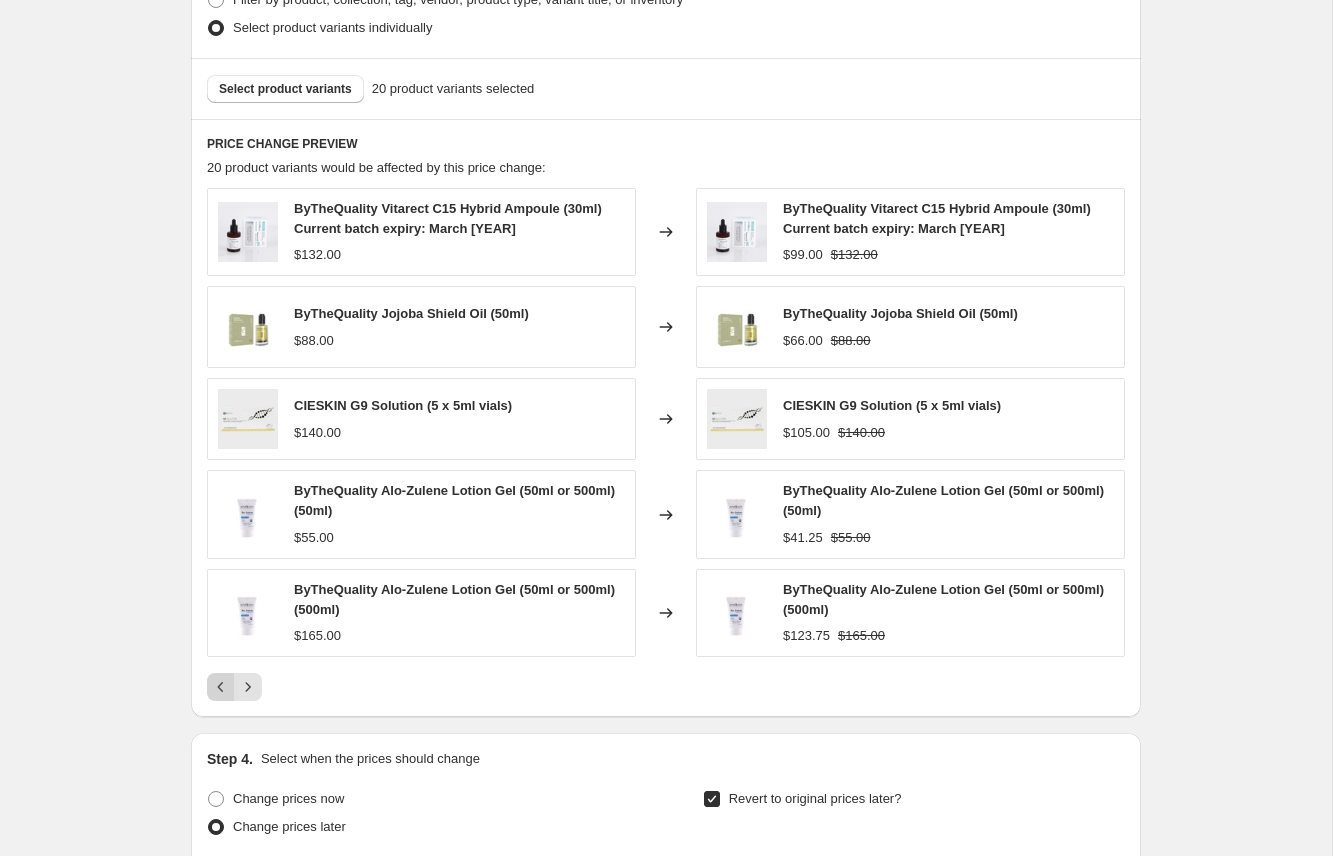 click 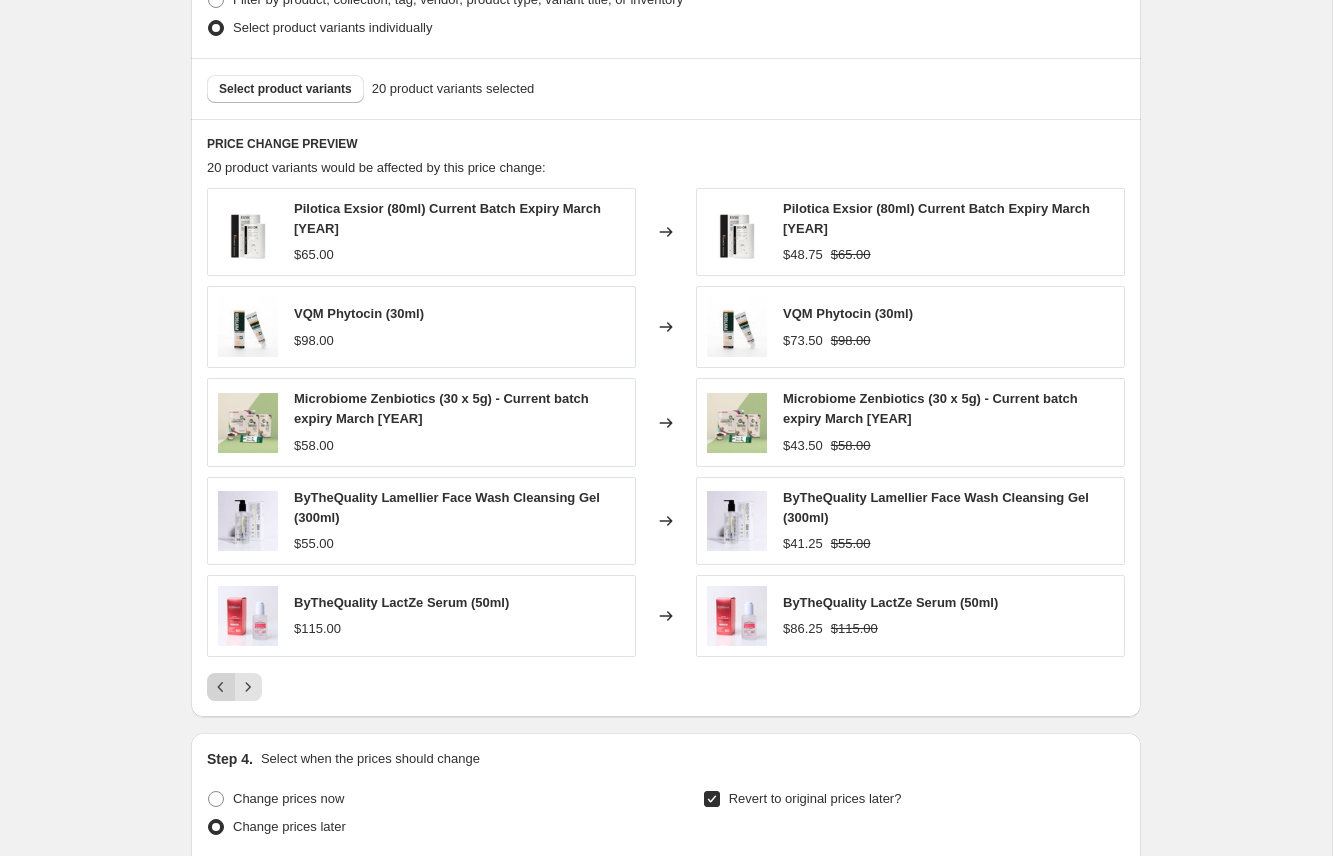 click 